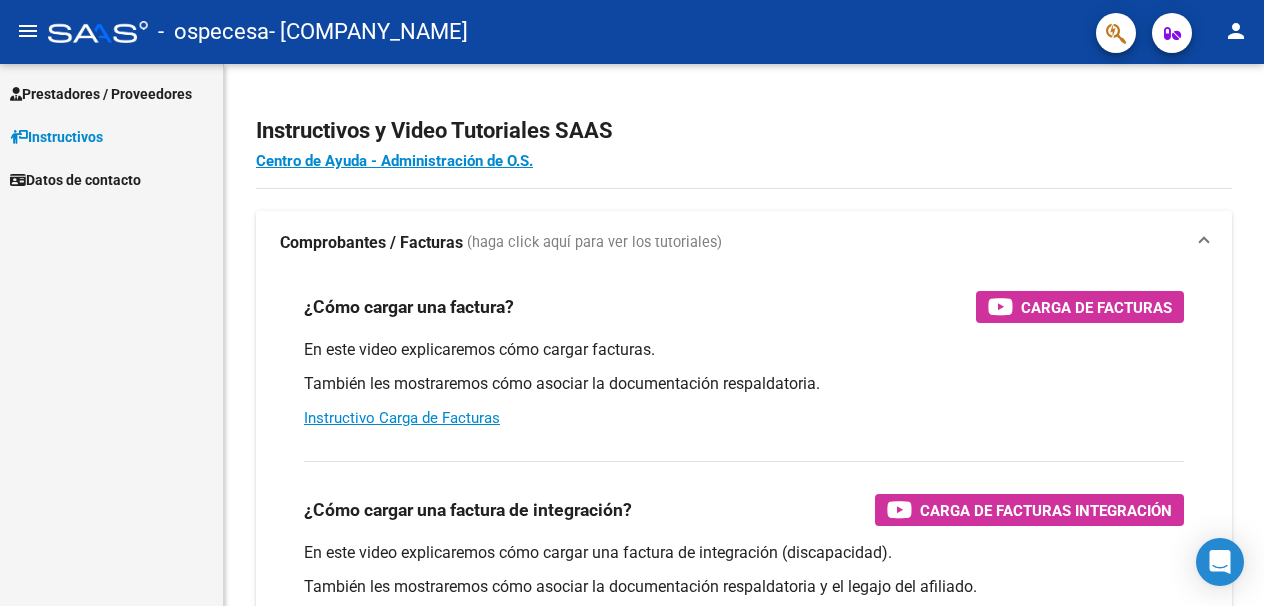 scroll, scrollTop: 0, scrollLeft: 0, axis: both 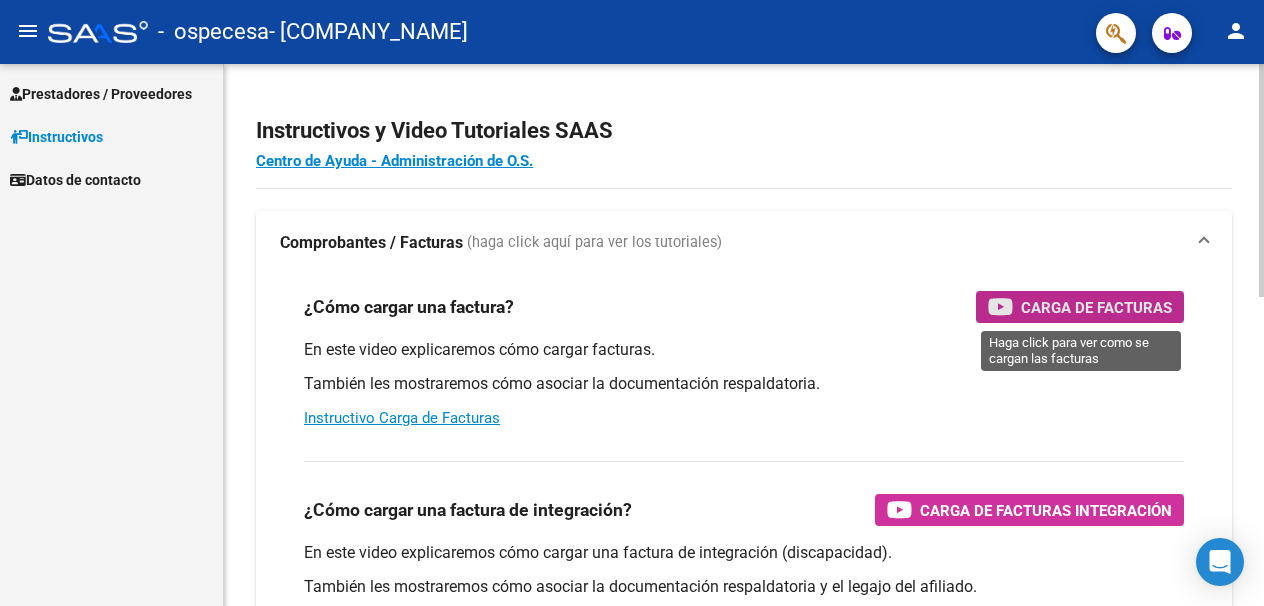 click on "Carga de Facturas" at bounding box center [1096, 307] 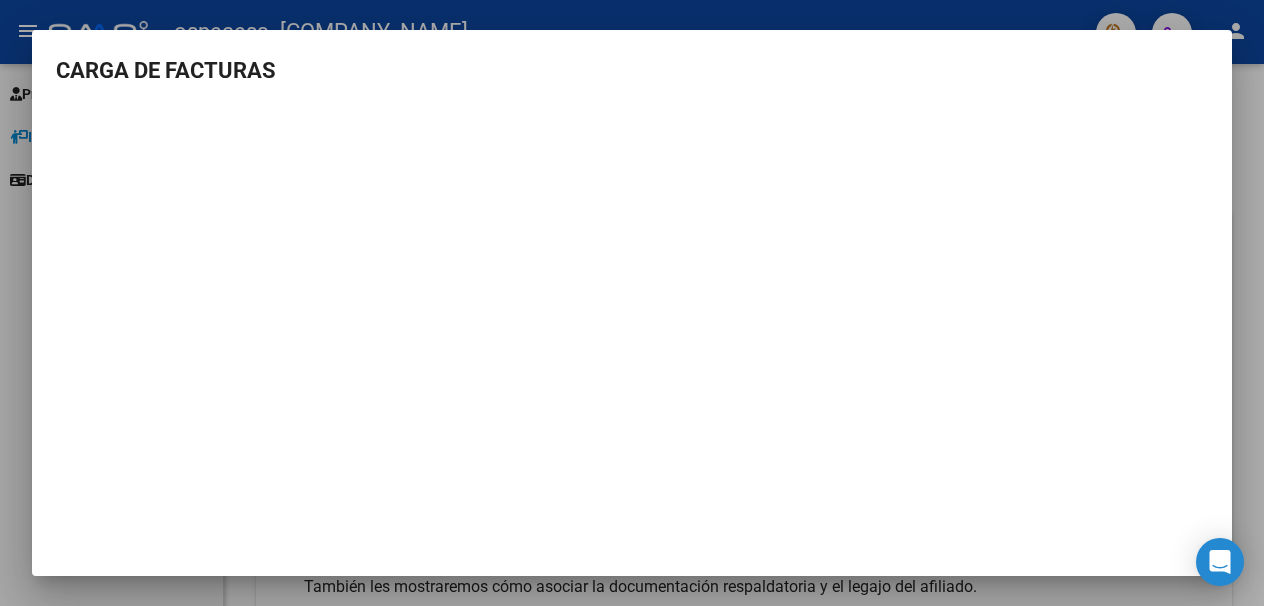 click at bounding box center (632, 303) 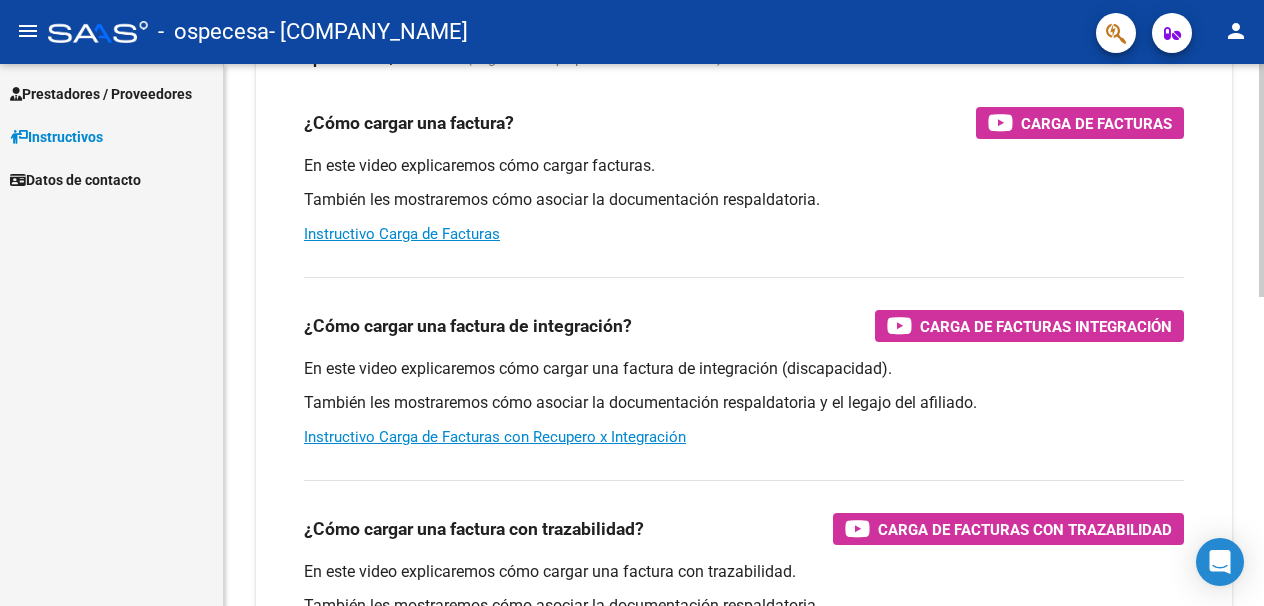 scroll, scrollTop: 0, scrollLeft: 0, axis: both 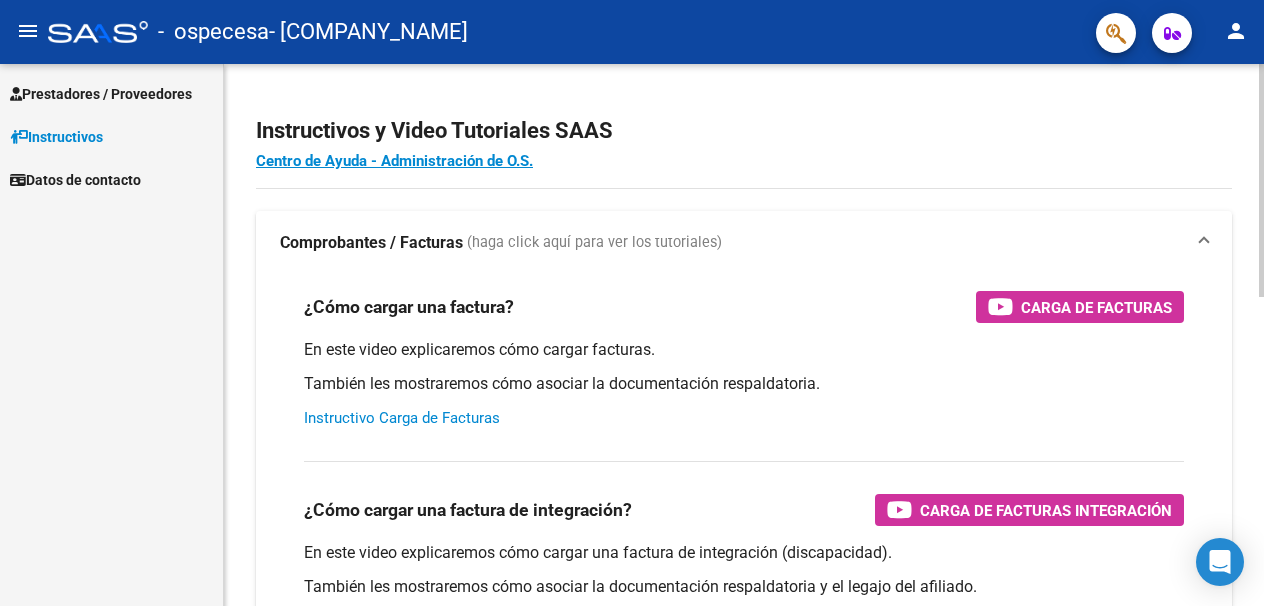 click on "Instructivo Carga de Facturas" at bounding box center (402, 418) 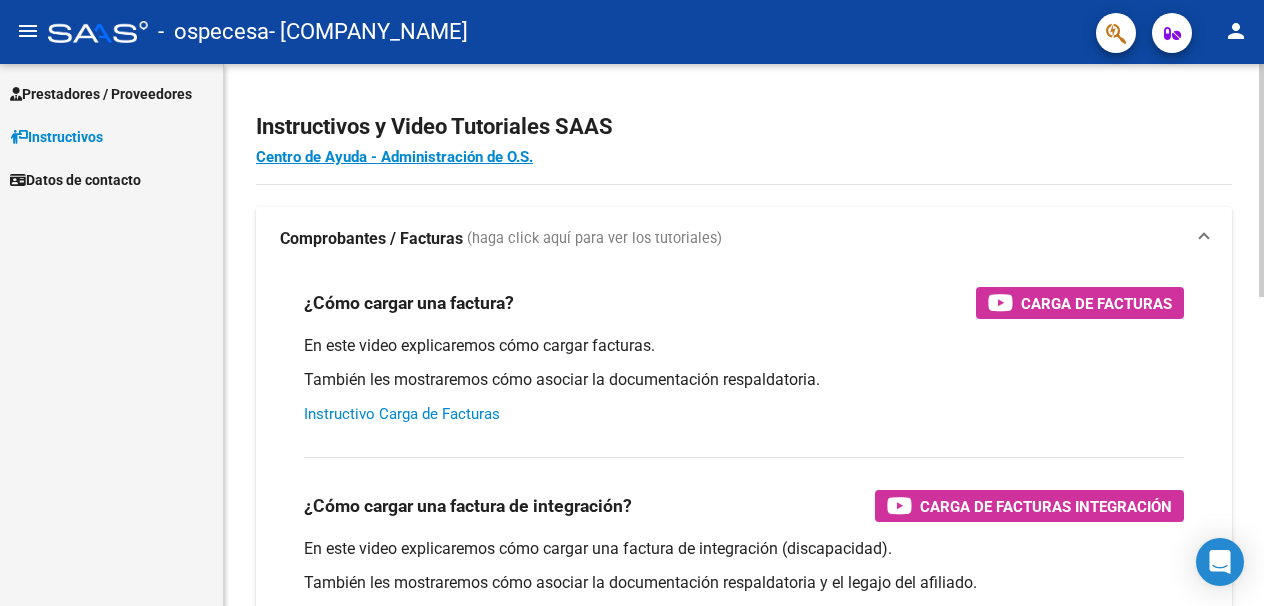 scroll, scrollTop: 0, scrollLeft: 0, axis: both 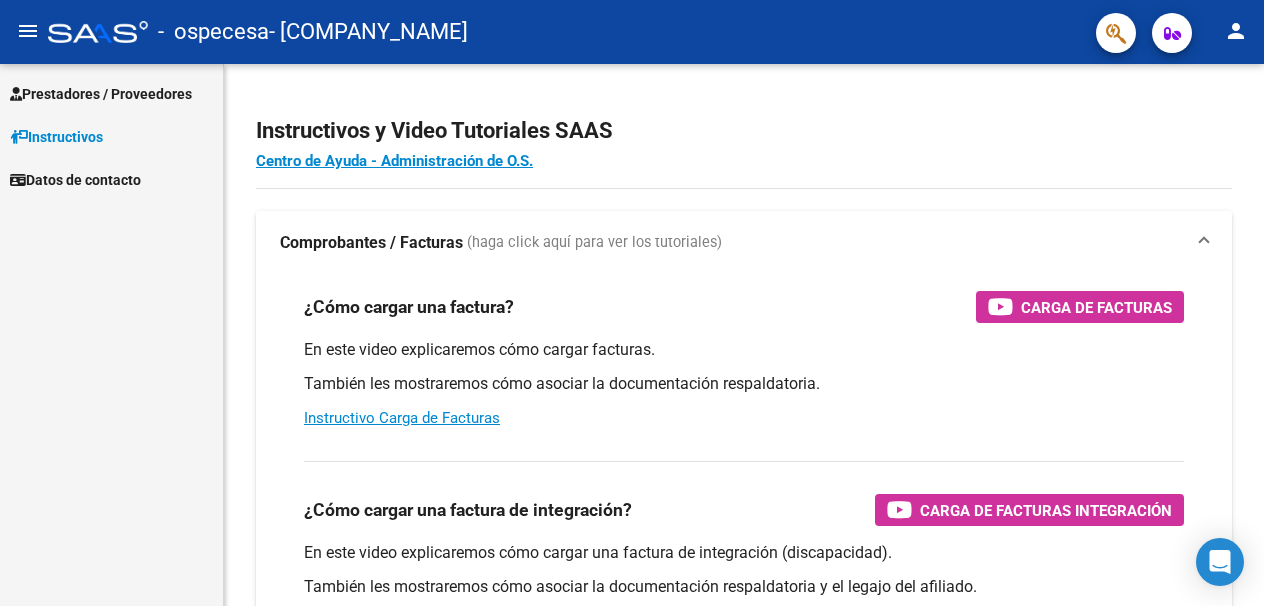 click on "Datos de contacto" at bounding box center [75, 180] 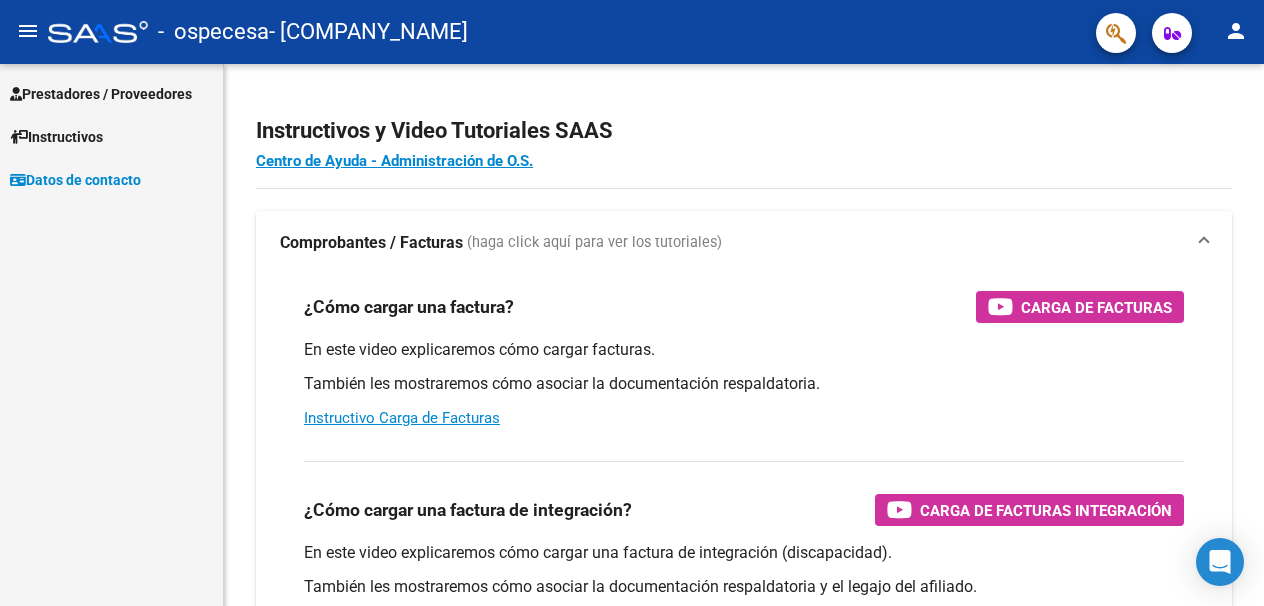 click on "Prestadores / Proveedores" at bounding box center [101, 94] 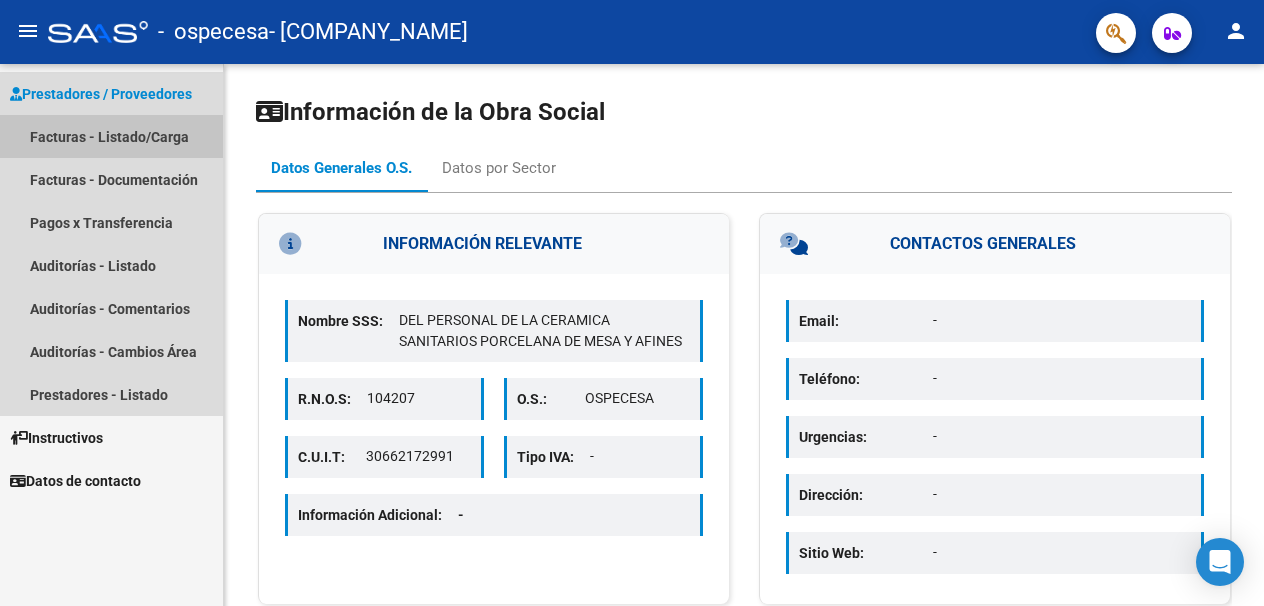 click on "Facturas - Listado/Carga" at bounding box center [111, 136] 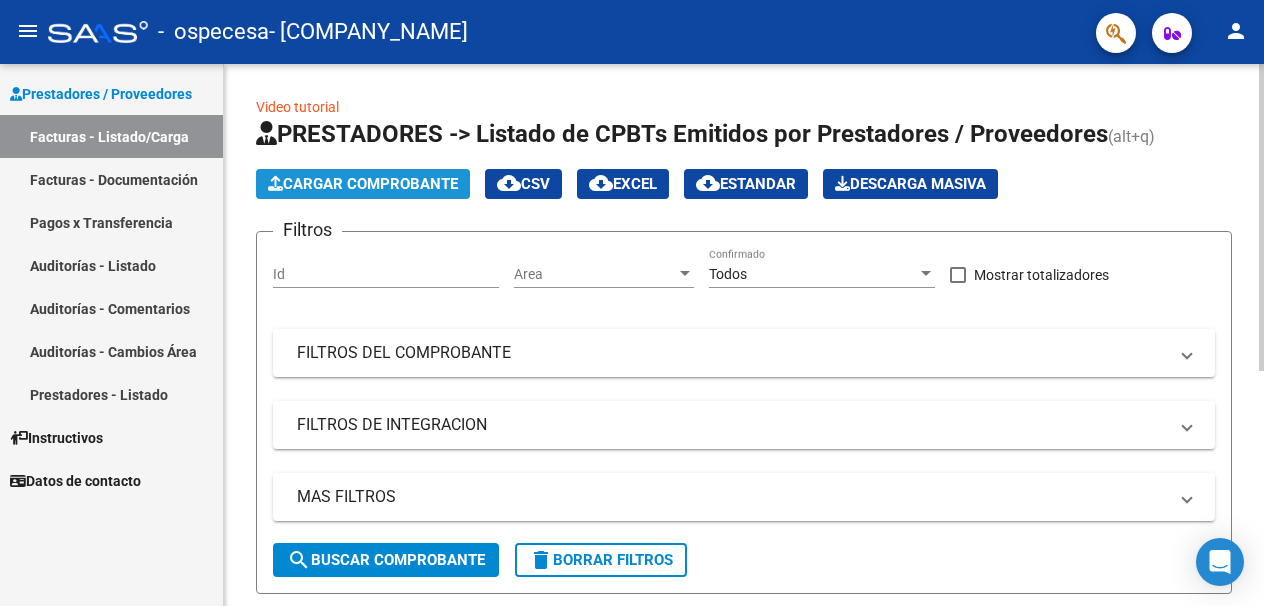 click on "Cargar Comprobante" 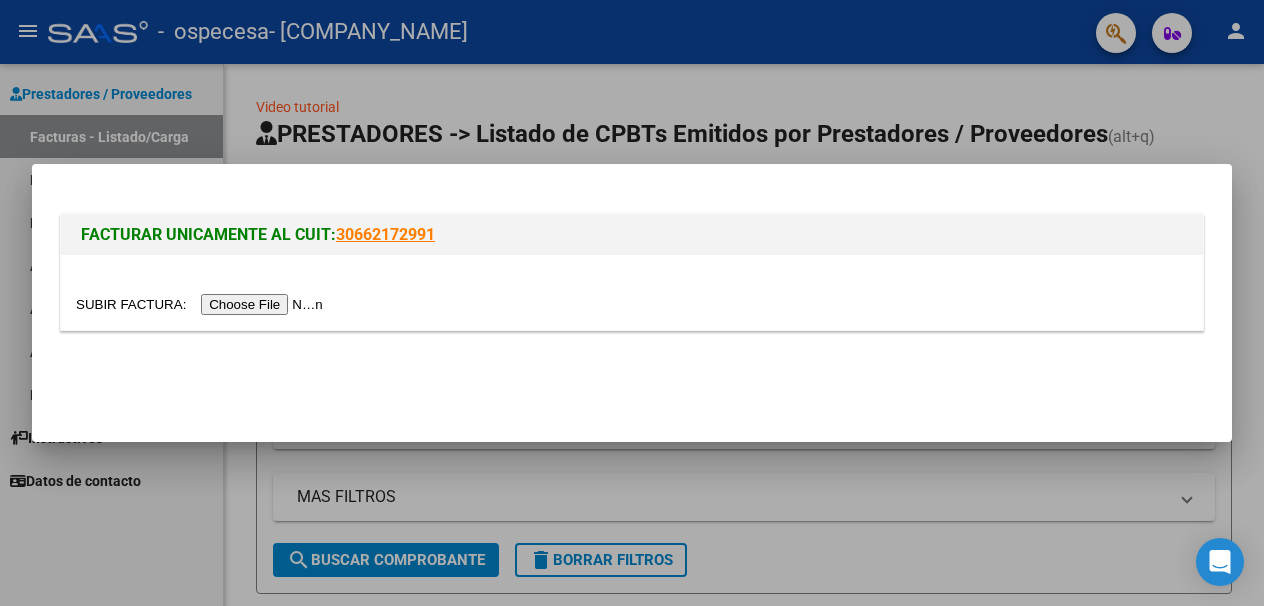 click at bounding box center [202, 304] 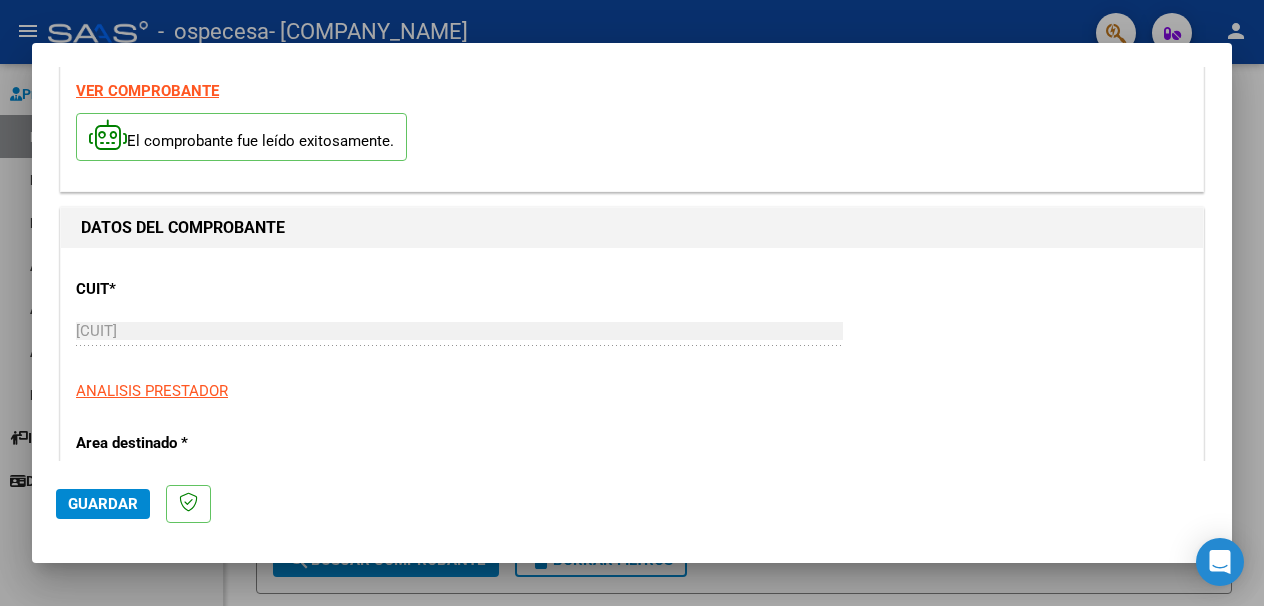 scroll, scrollTop: 200, scrollLeft: 0, axis: vertical 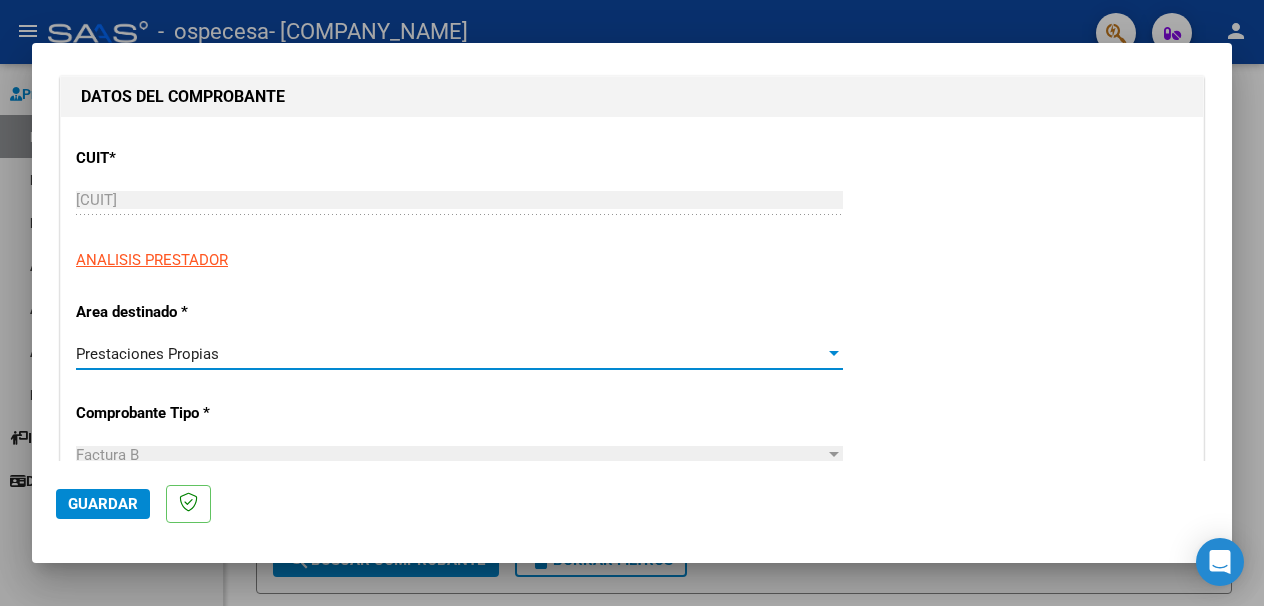 click at bounding box center [834, 354] 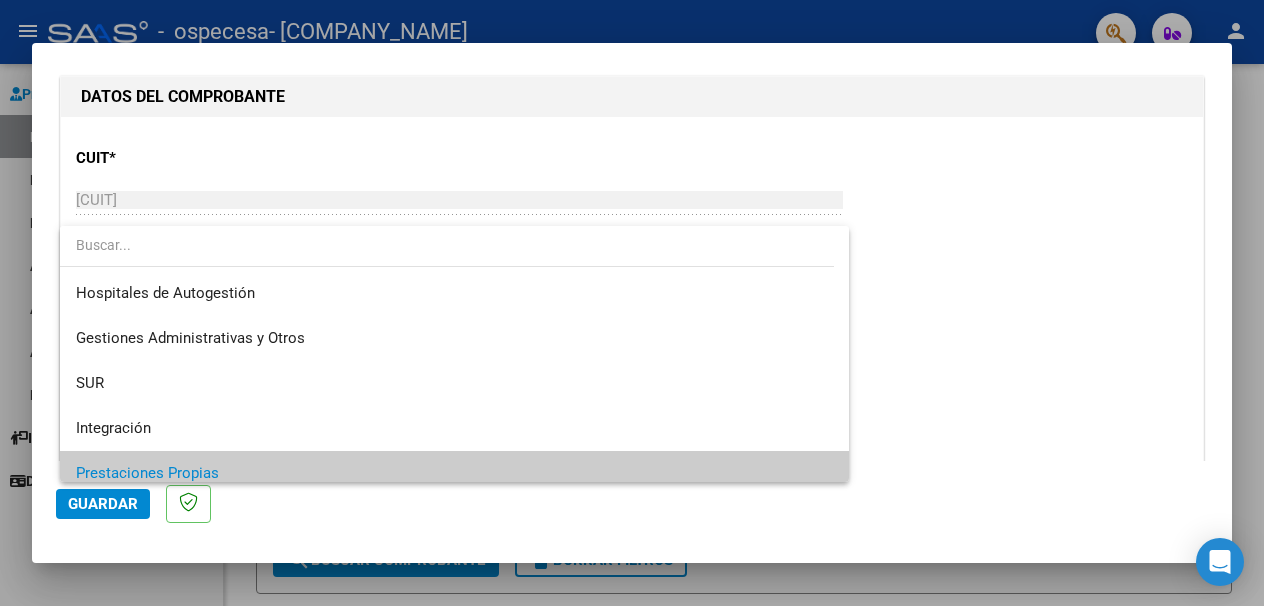 scroll, scrollTop: 120, scrollLeft: 0, axis: vertical 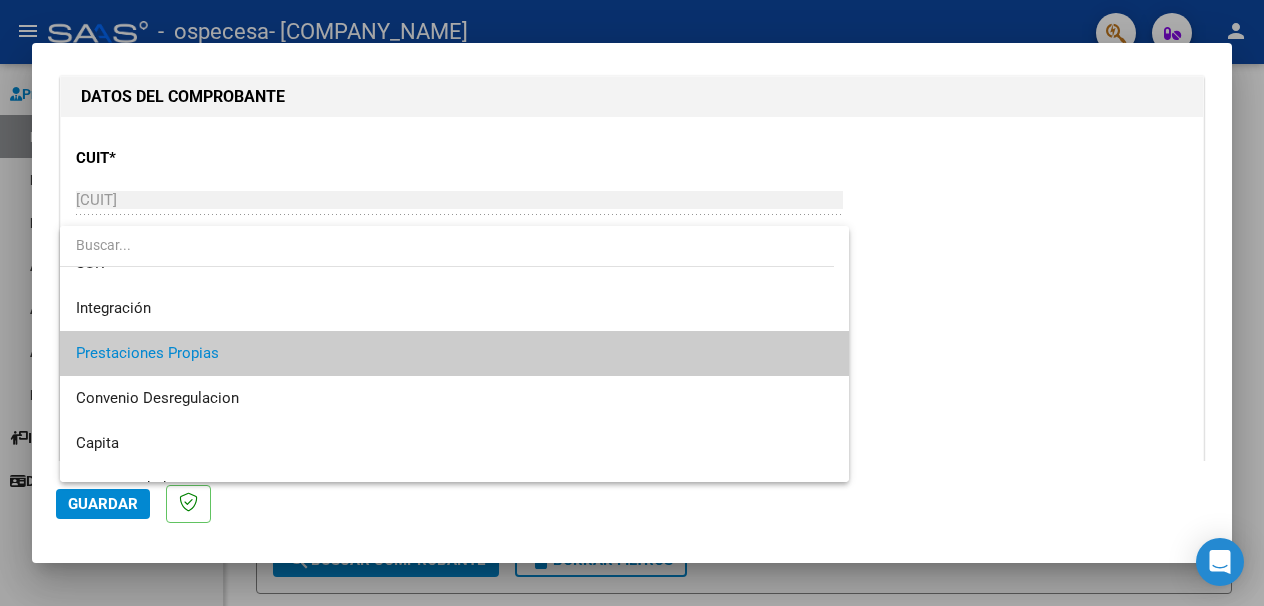 click on "Prestaciones Propias" at bounding box center [454, 353] 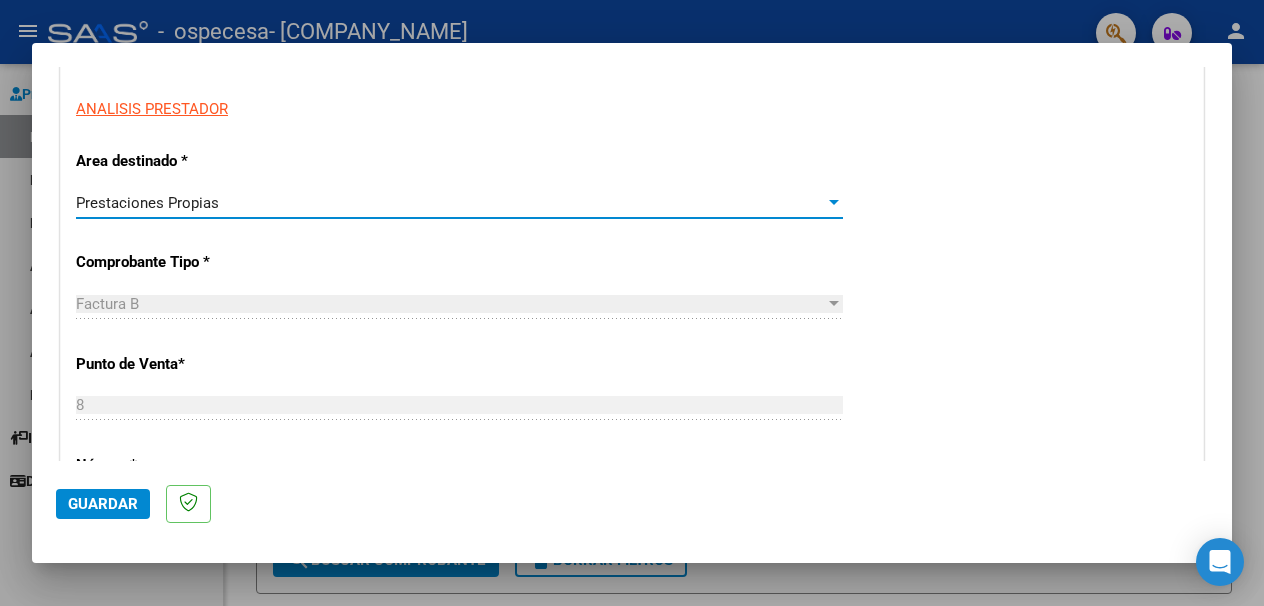 scroll, scrollTop: 400, scrollLeft: 0, axis: vertical 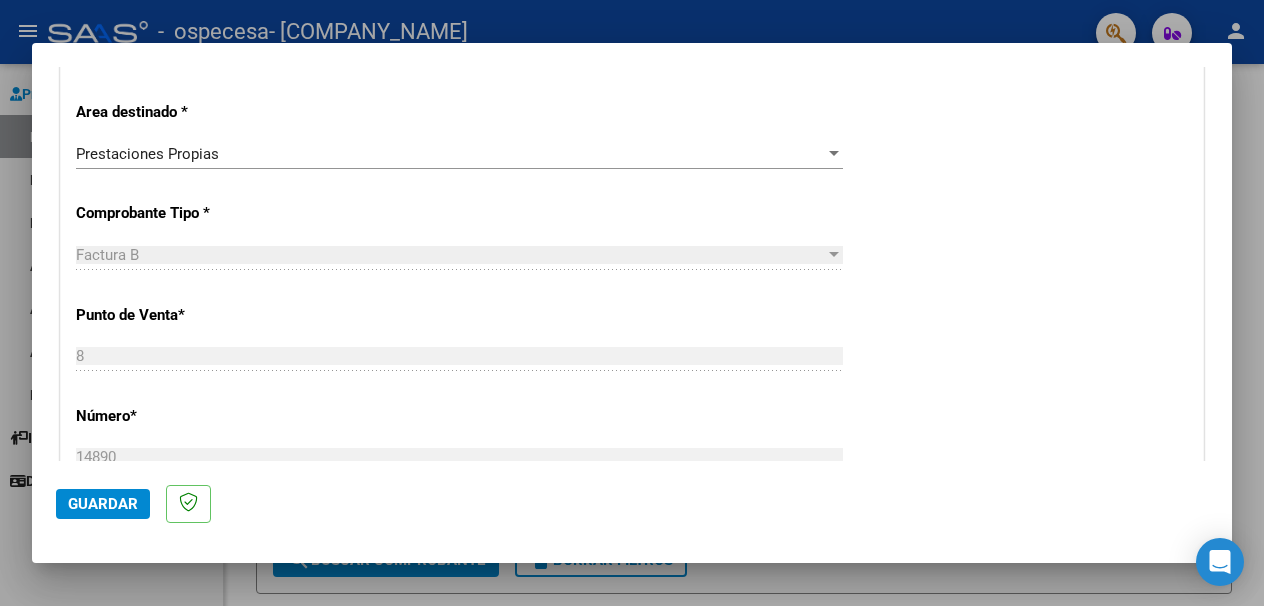 click at bounding box center (834, 255) 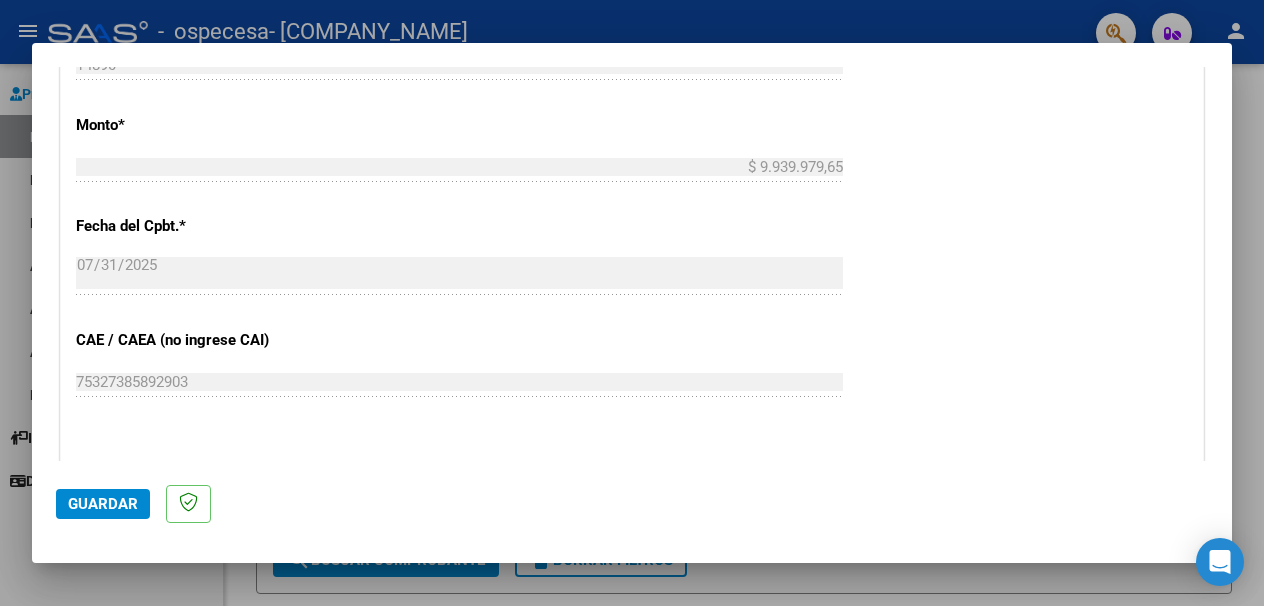 scroll, scrollTop: 800, scrollLeft: 0, axis: vertical 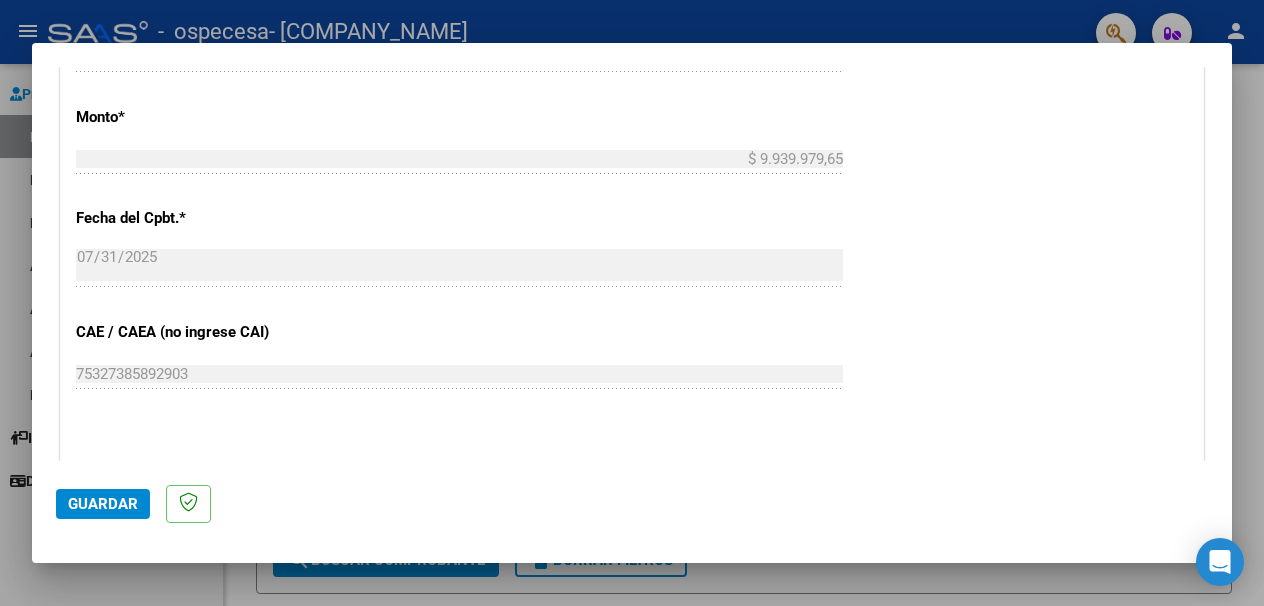 click on "Guardar" 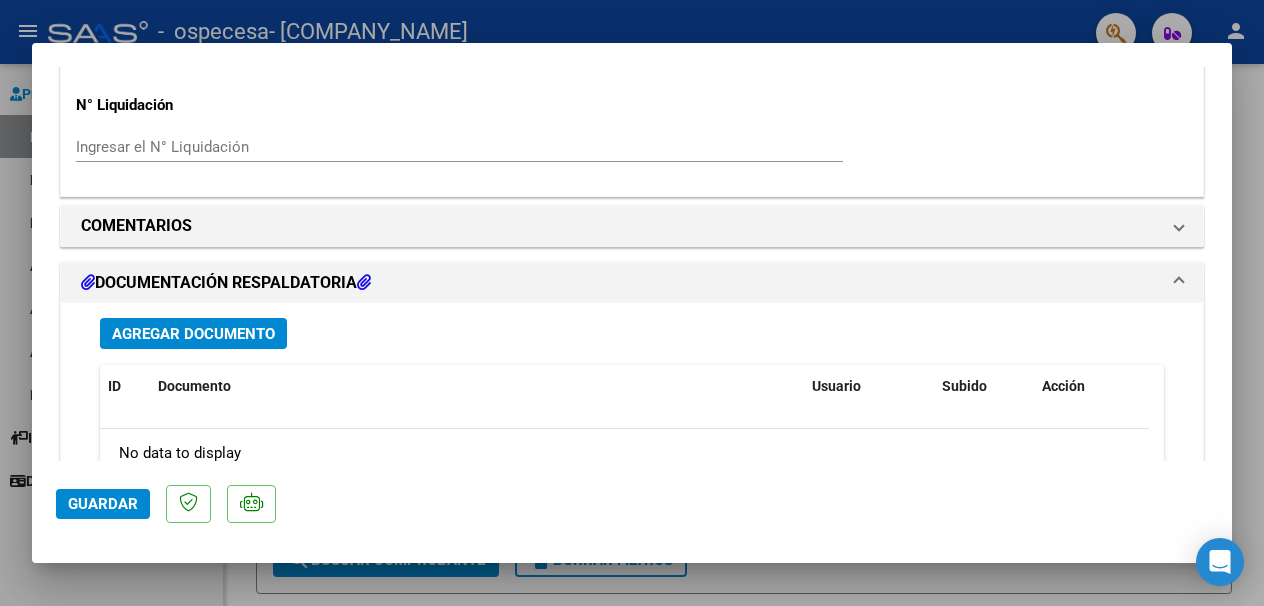 scroll, scrollTop: 1500, scrollLeft: 0, axis: vertical 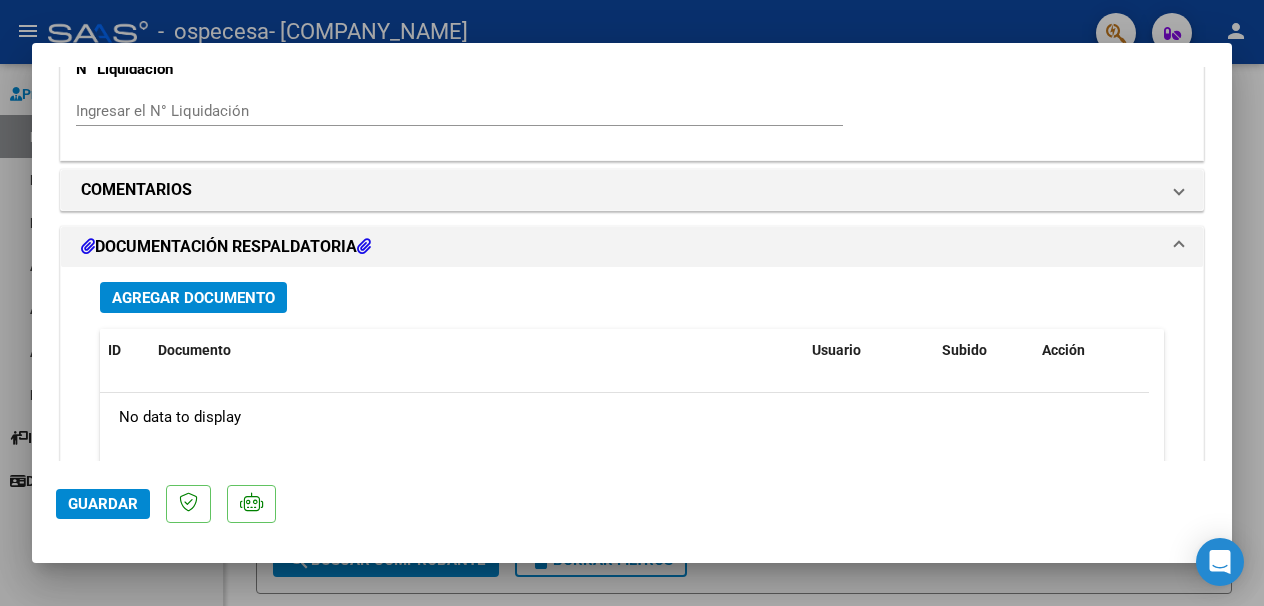 click on "Agregar Documento" at bounding box center (193, 297) 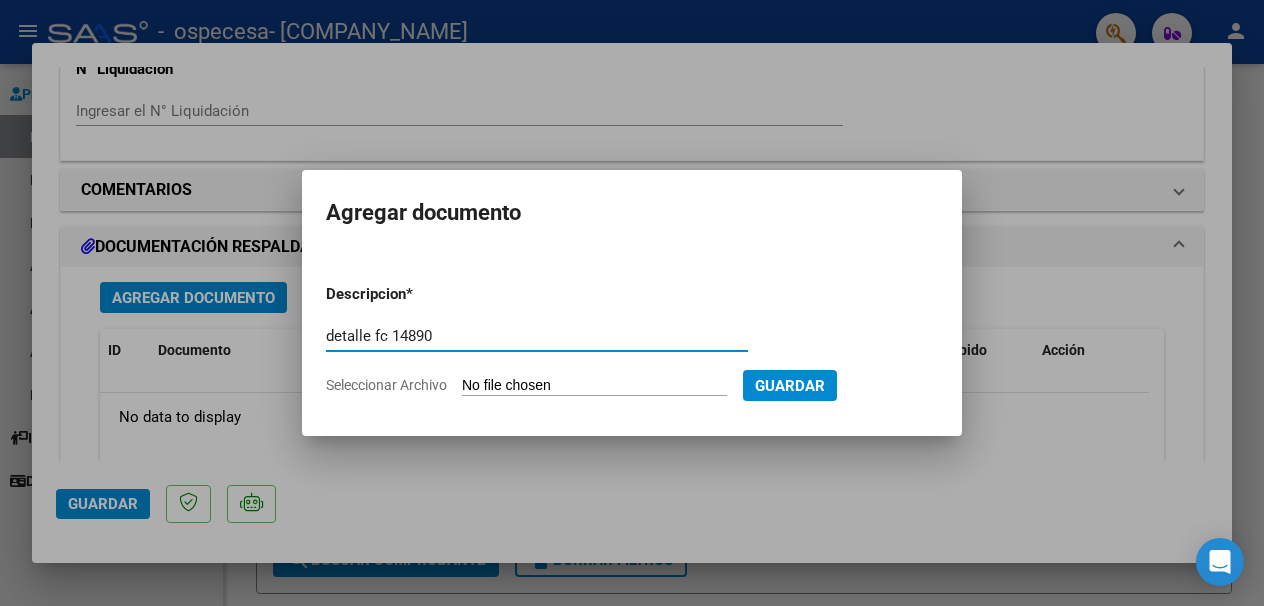 type on "detalle fc 14890" 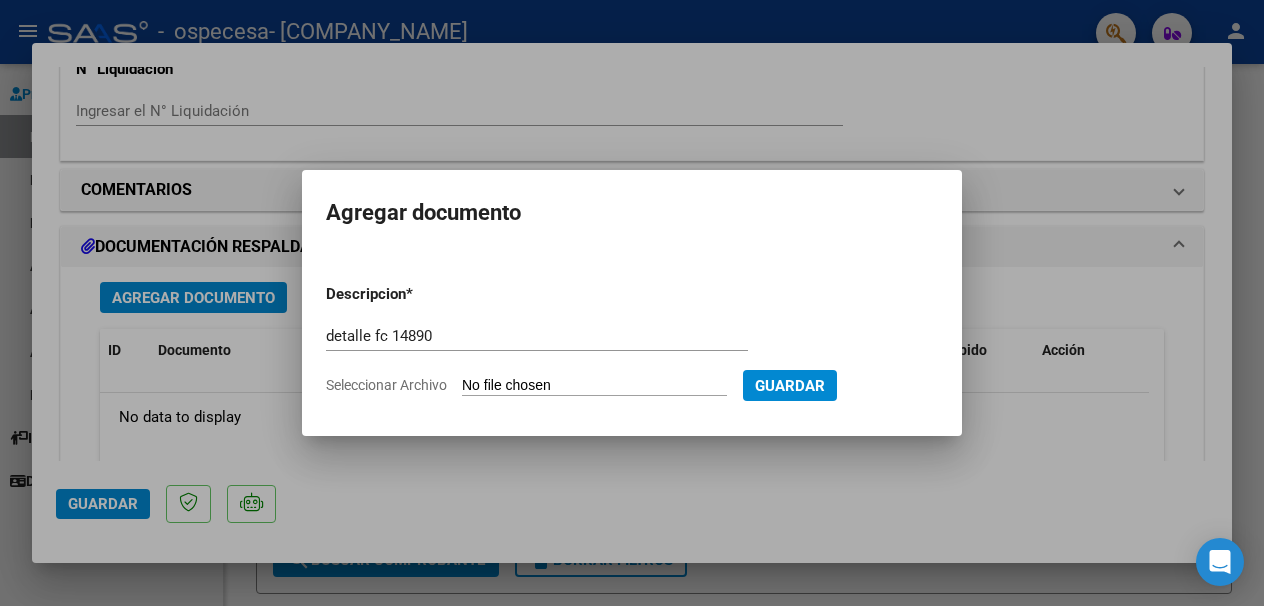 type on "C:\fakepath\[FILENAME].pdf" 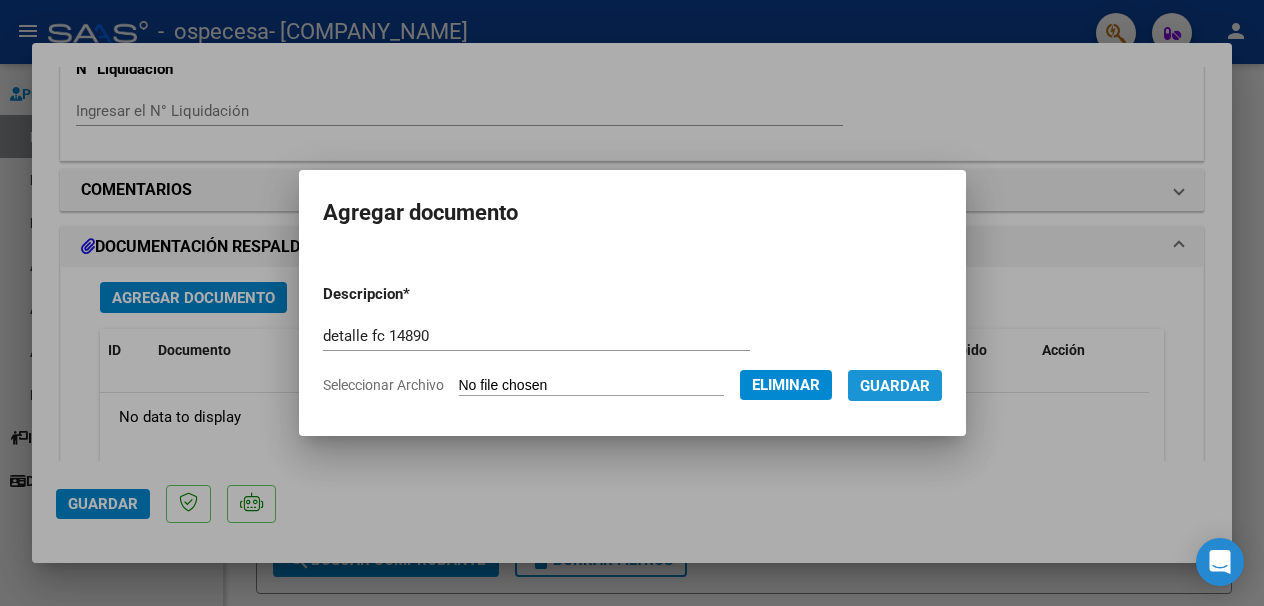 click on "Guardar" at bounding box center [895, 386] 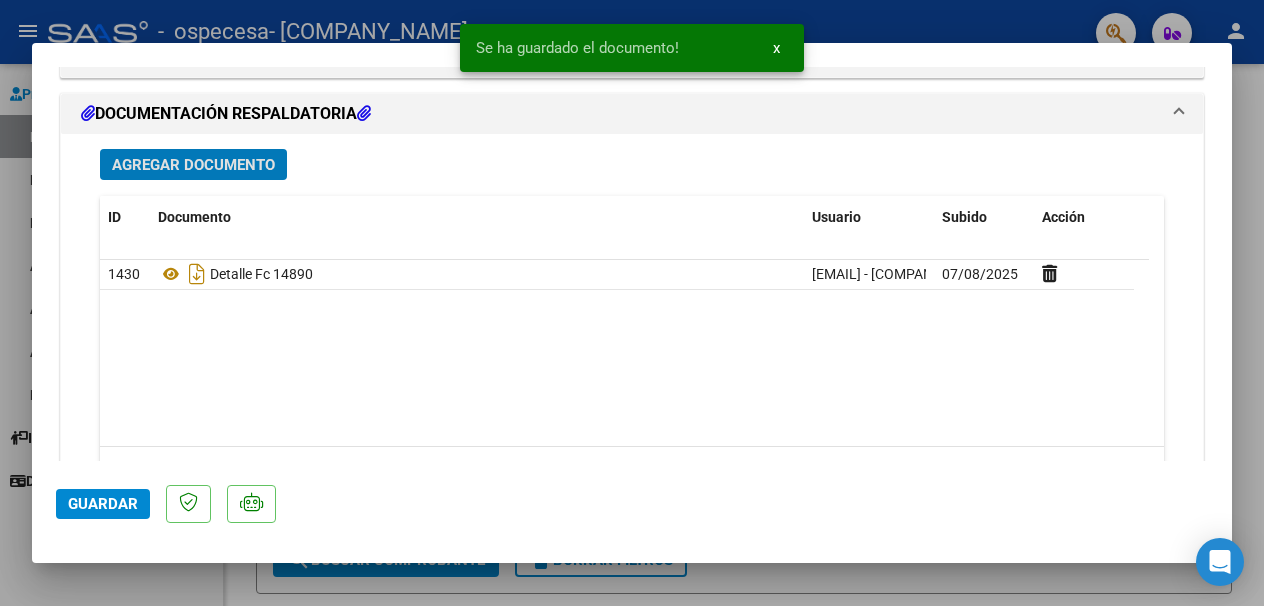 scroll, scrollTop: 1600, scrollLeft: 0, axis: vertical 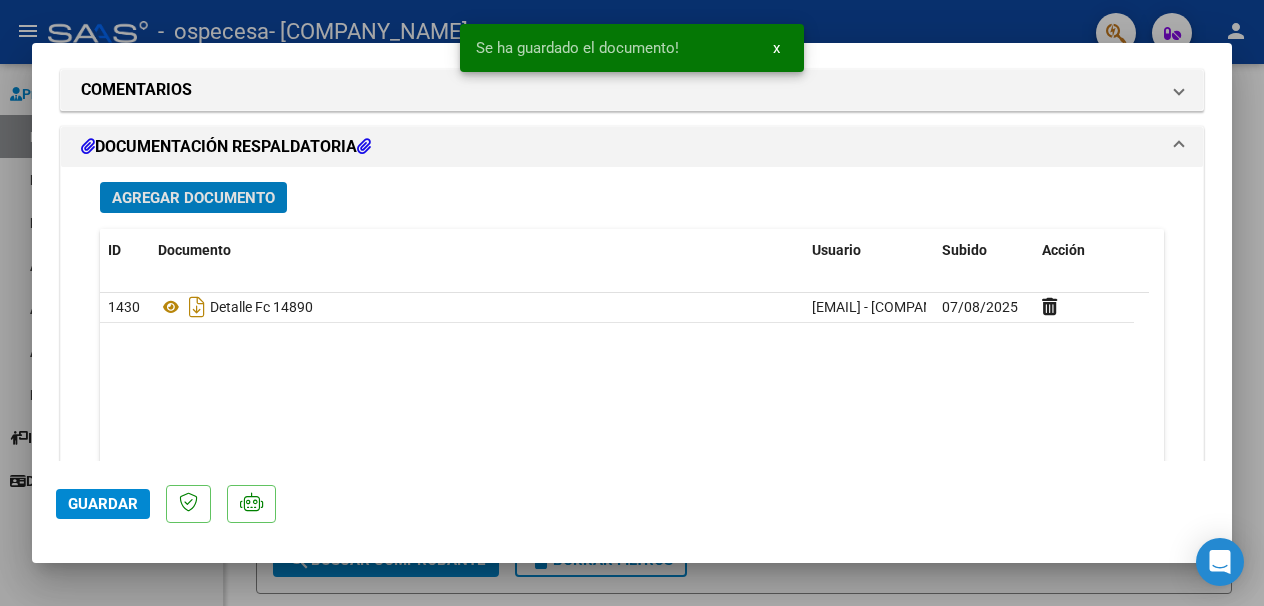 click on "Agregar Documento" at bounding box center [193, 198] 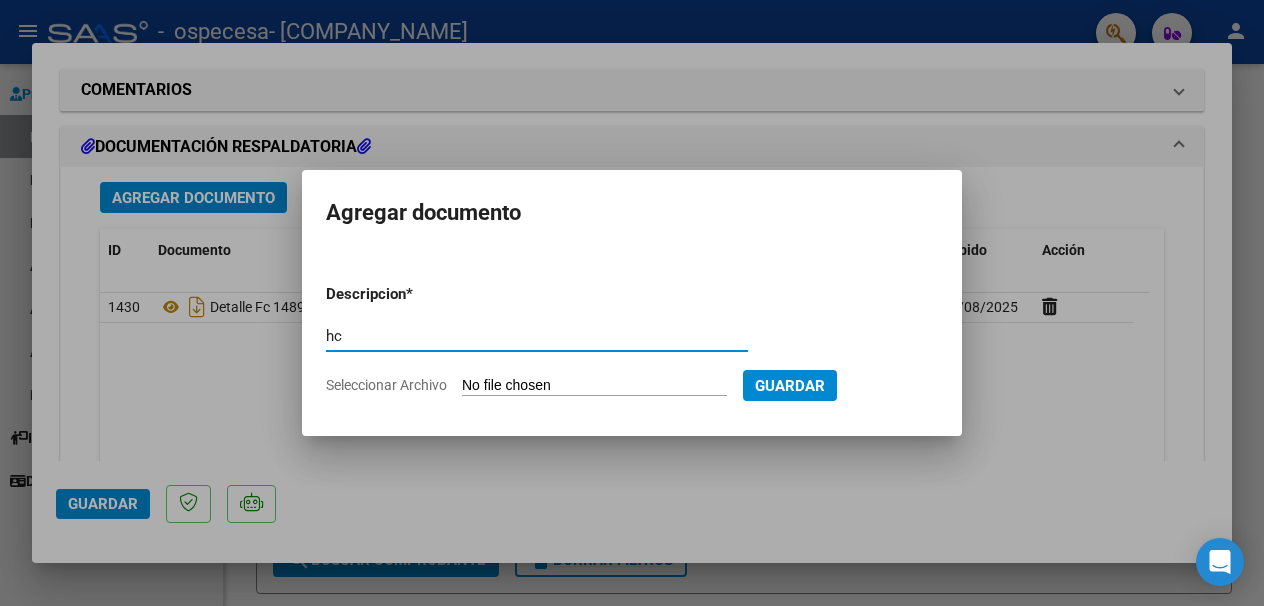 type on "hc" 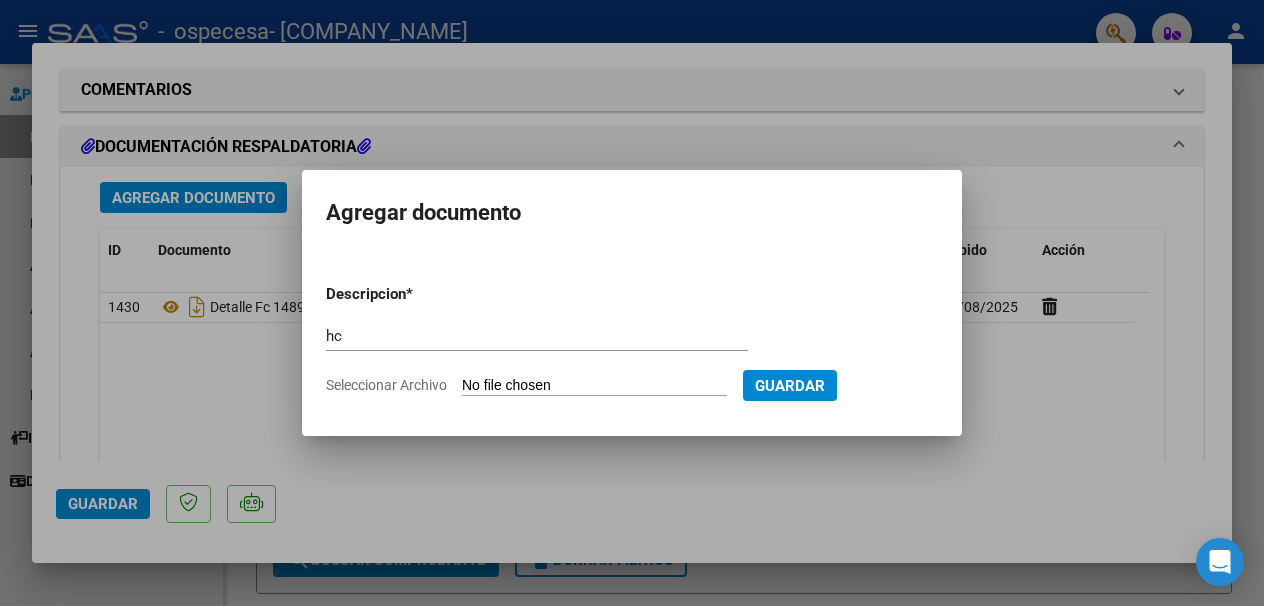 click on "Seleccionar Archivo" at bounding box center (594, 386) 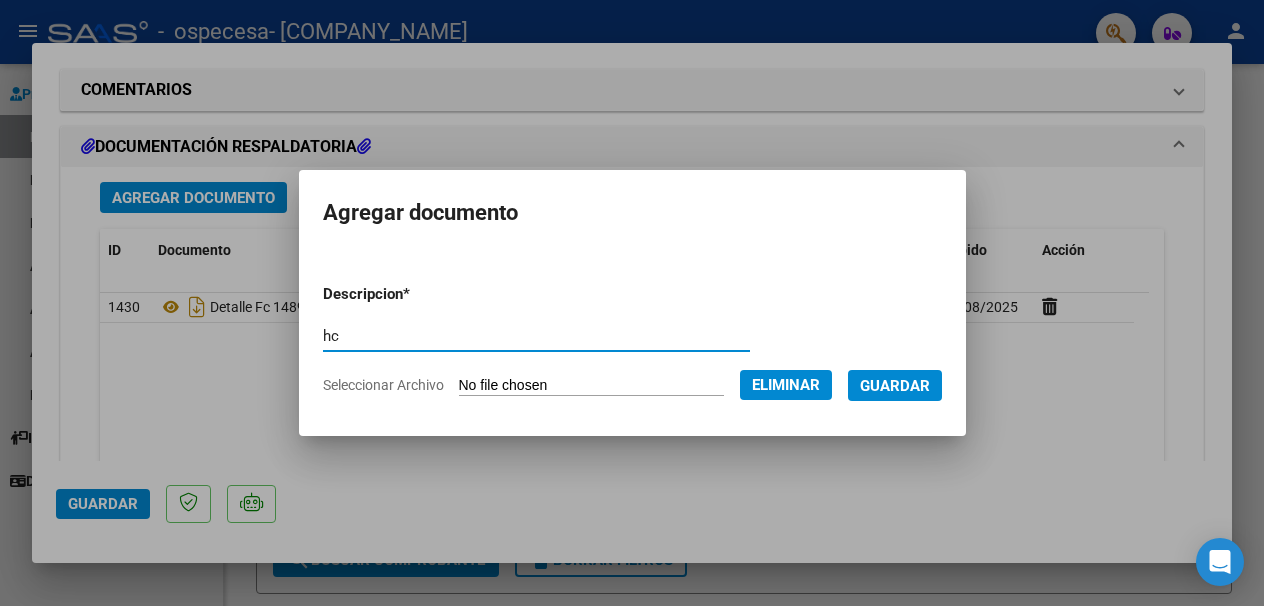 click on "hc" at bounding box center [536, 336] 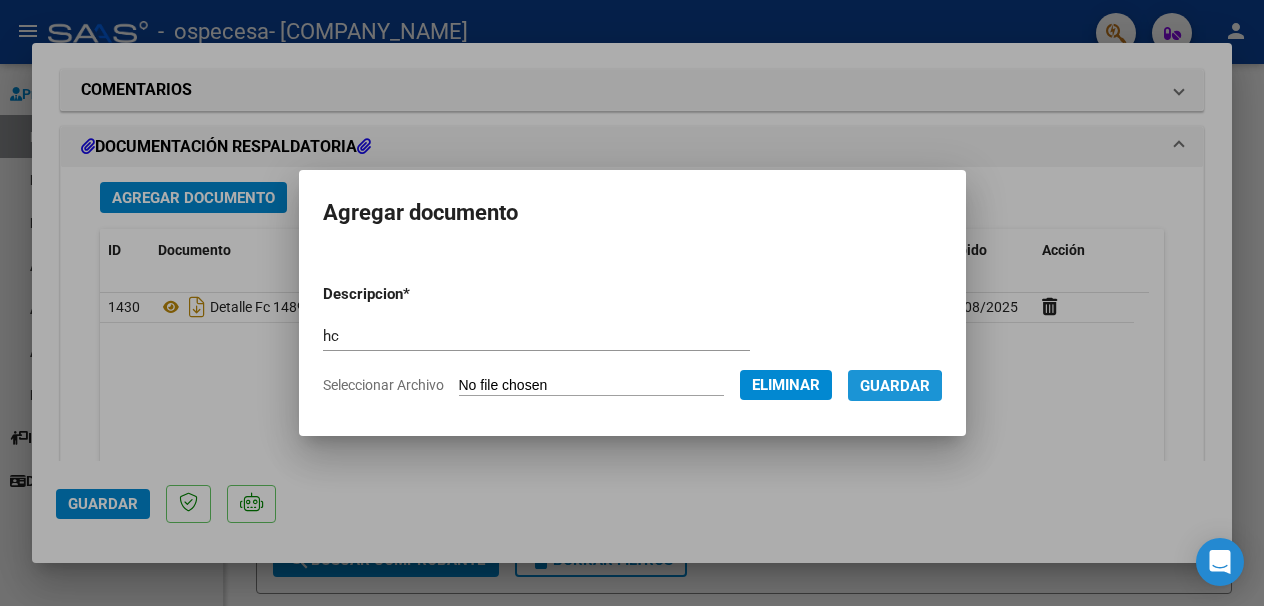 click on "Guardar" at bounding box center (895, 386) 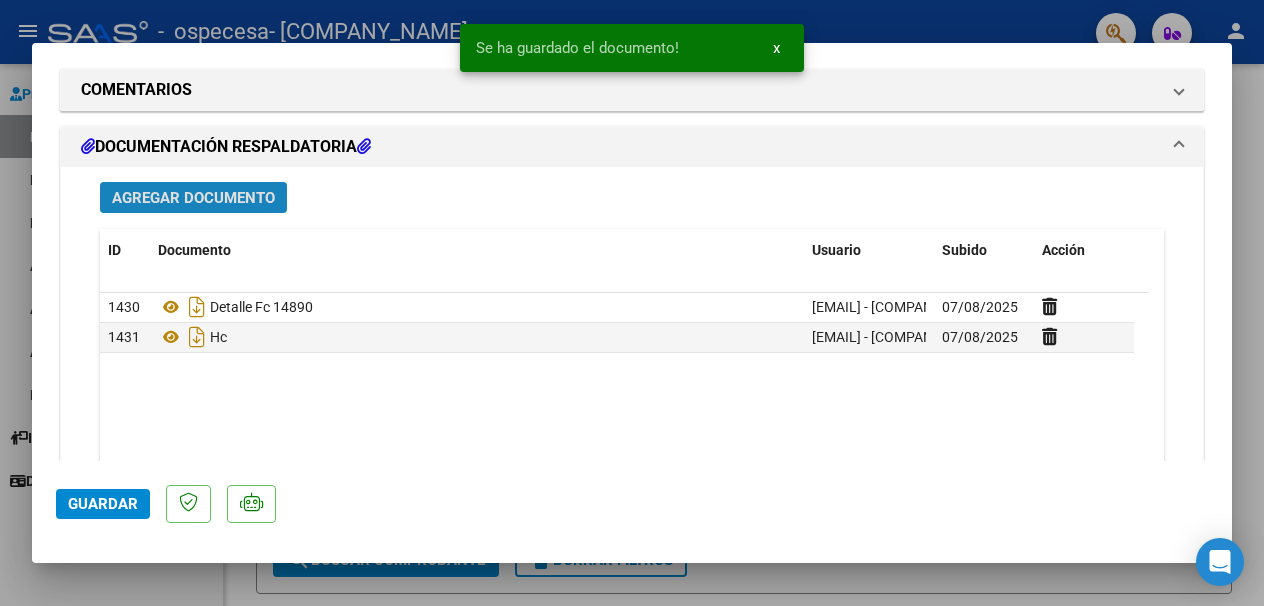 click on "Agregar Documento" at bounding box center [193, 197] 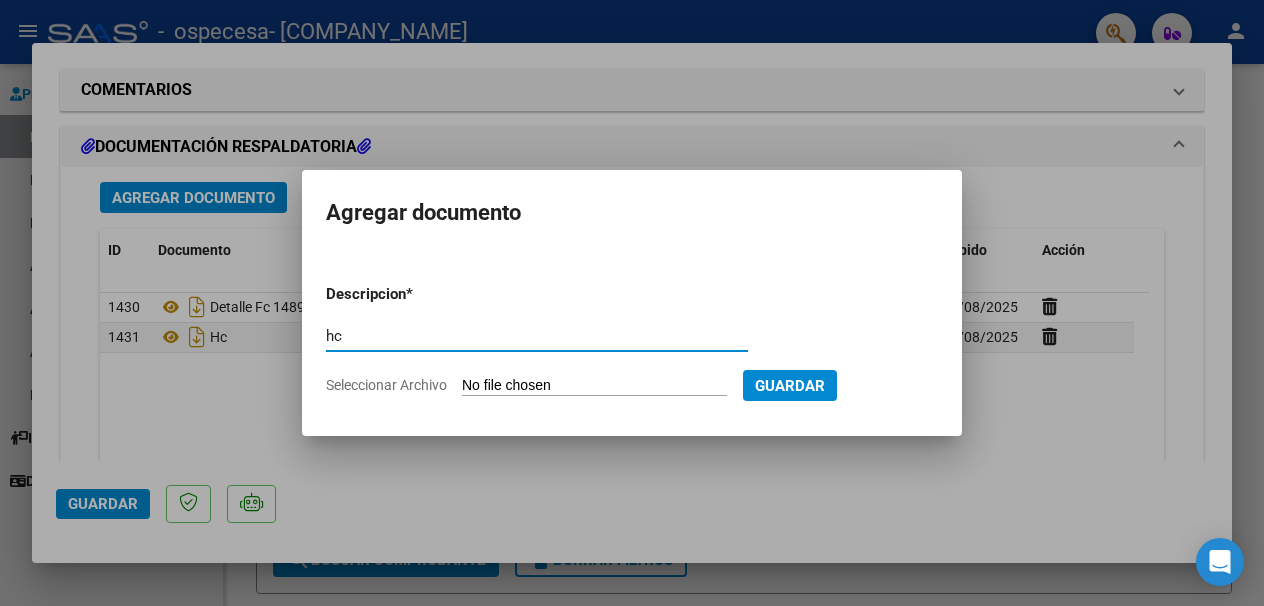 type on "hc" 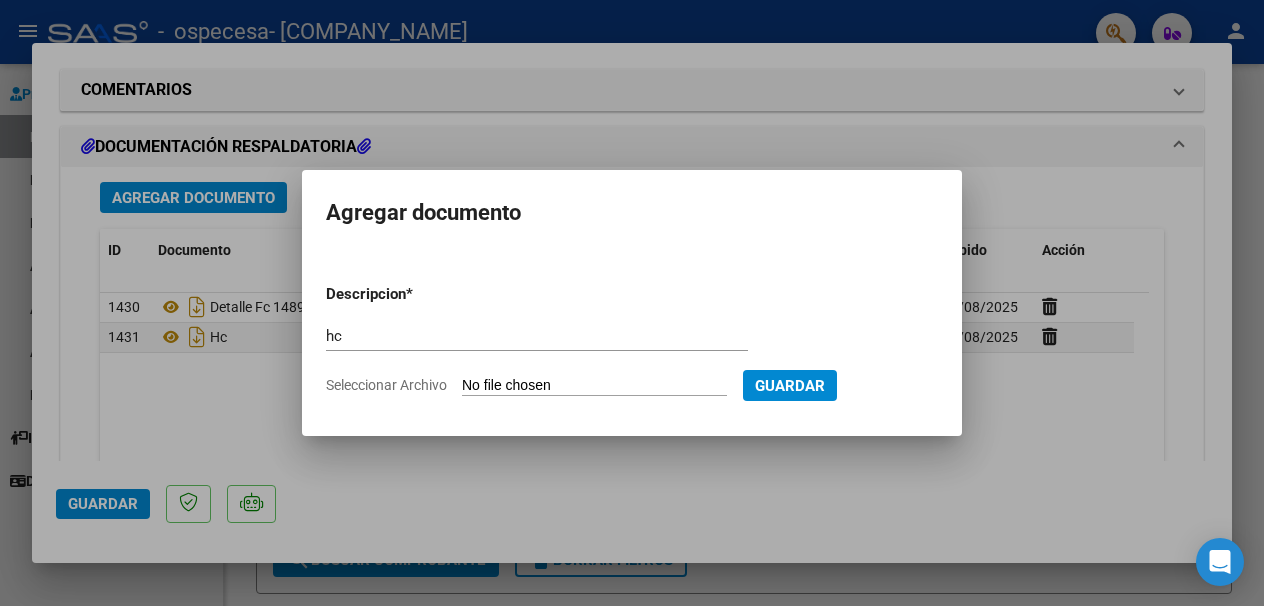 type on "C:\fakepath\[FILENAME].pdf" 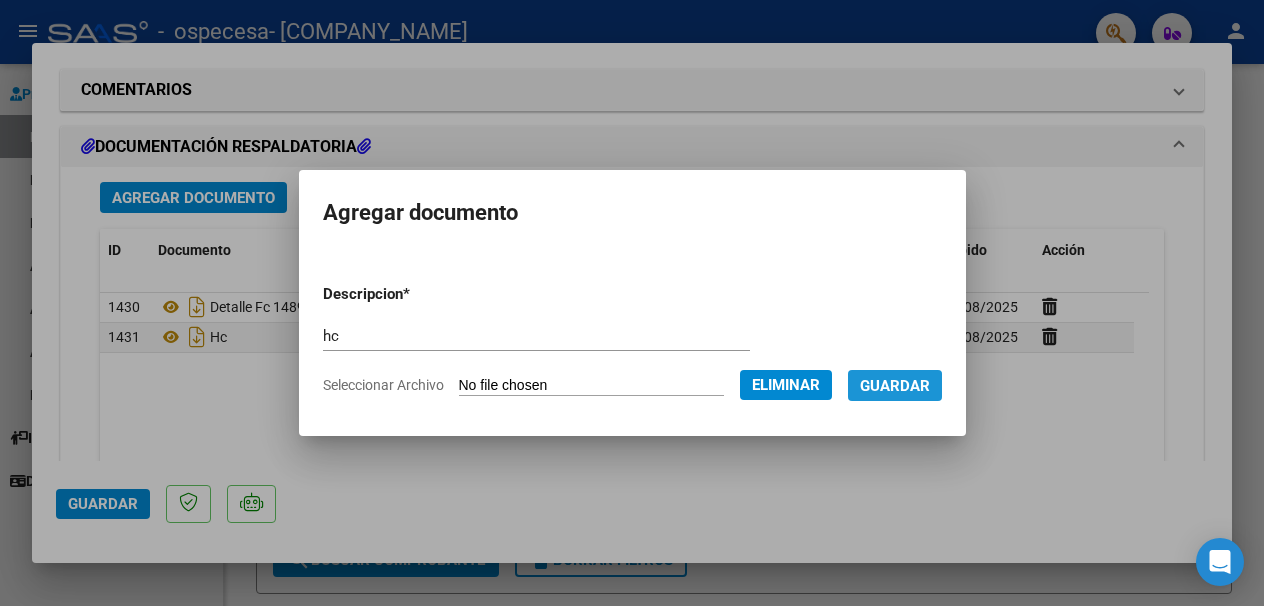 click on "Guardar" at bounding box center (895, 386) 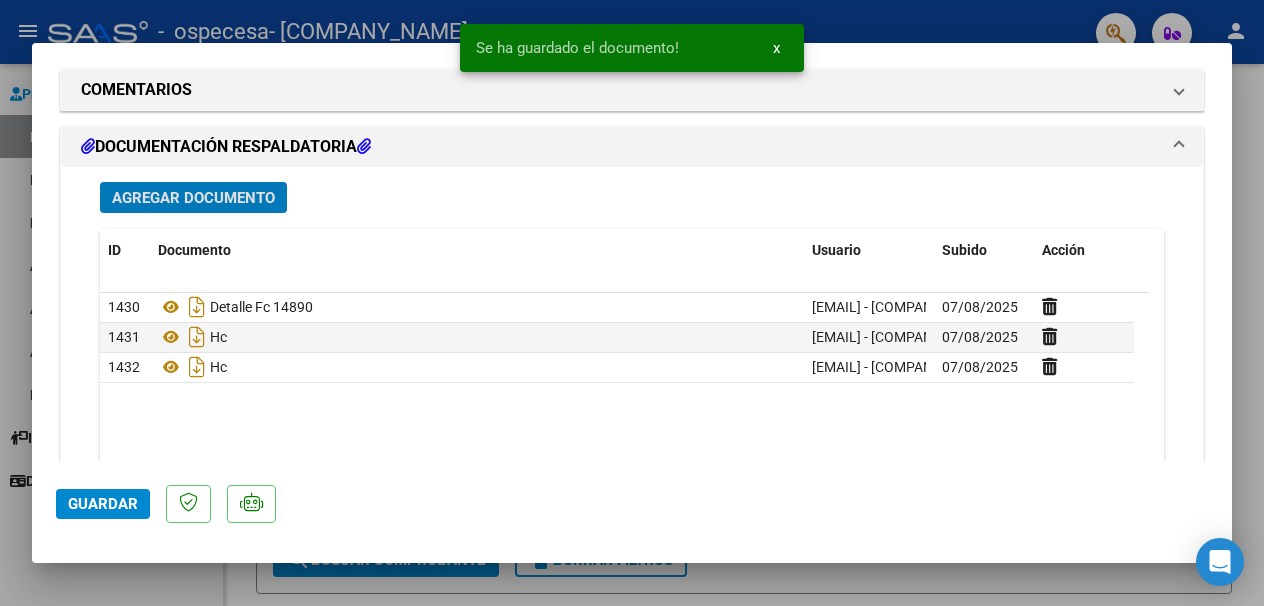 click on "Agregar Documento" at bounding box center [193, 198] 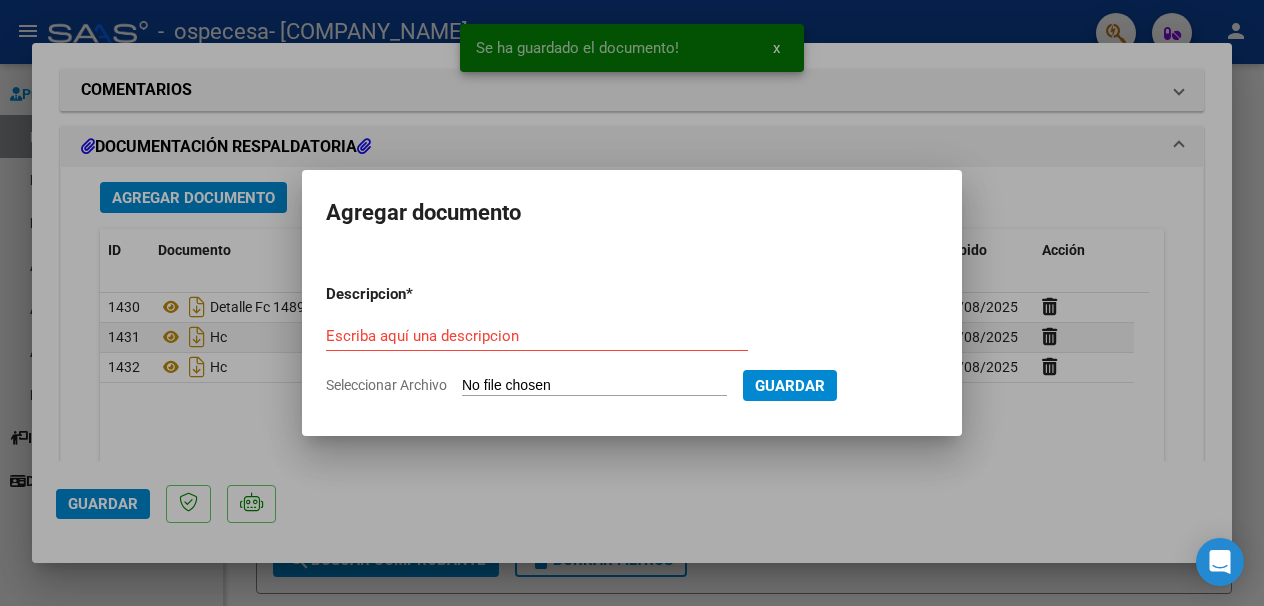 click on "Seleccionar Archivo" at bounding box center [594, 386] 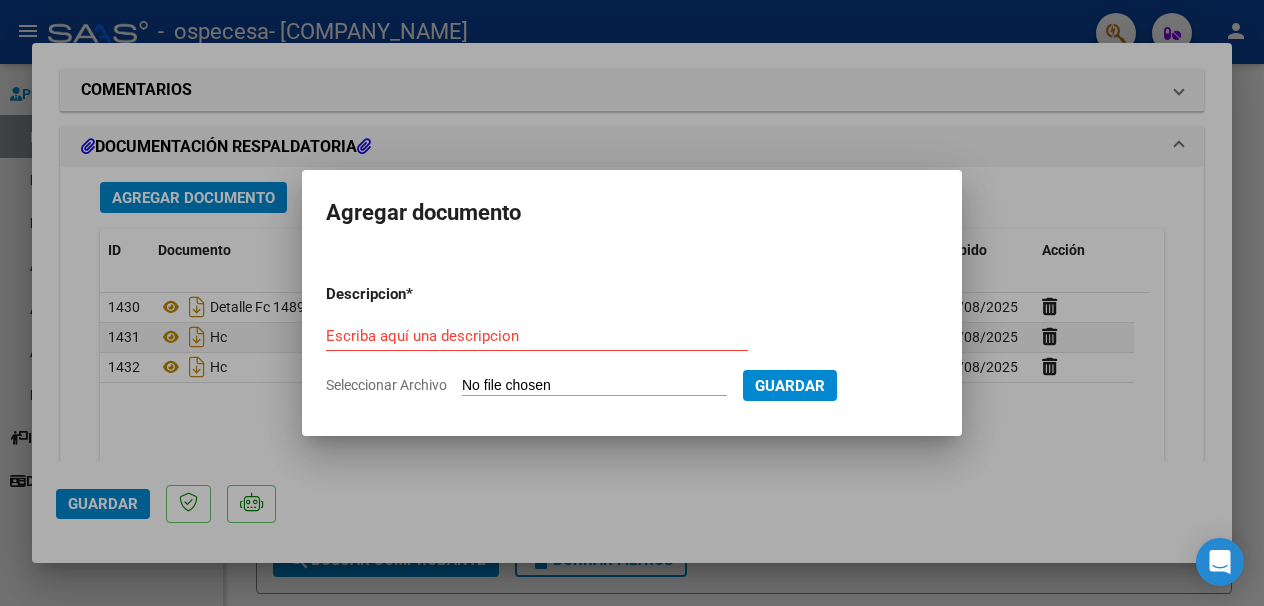 type on "C:\fakepath\[FILENAME].pdf" 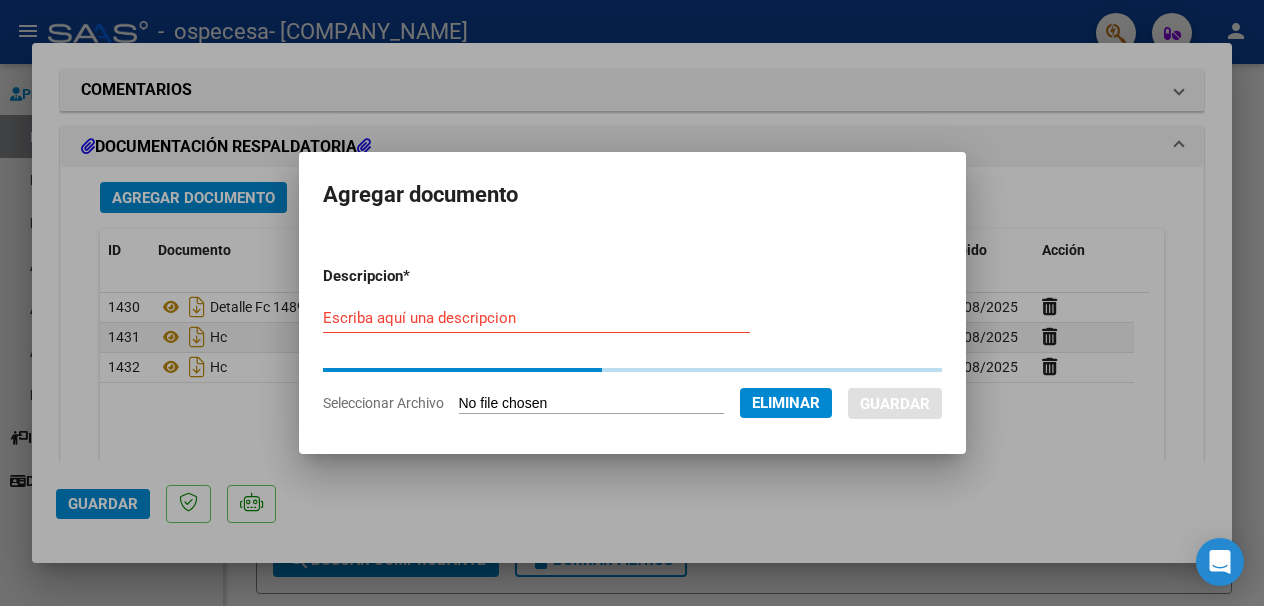 click on "Escriba aquí una descripcion" at bounding box center (536, 318) 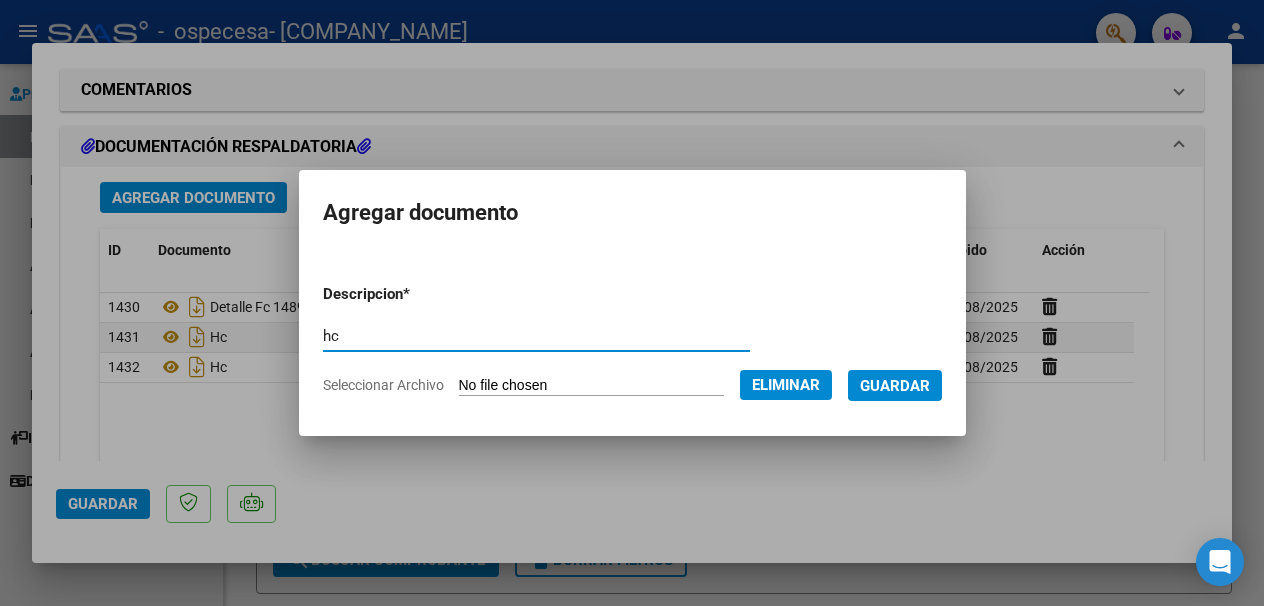type on "hc" 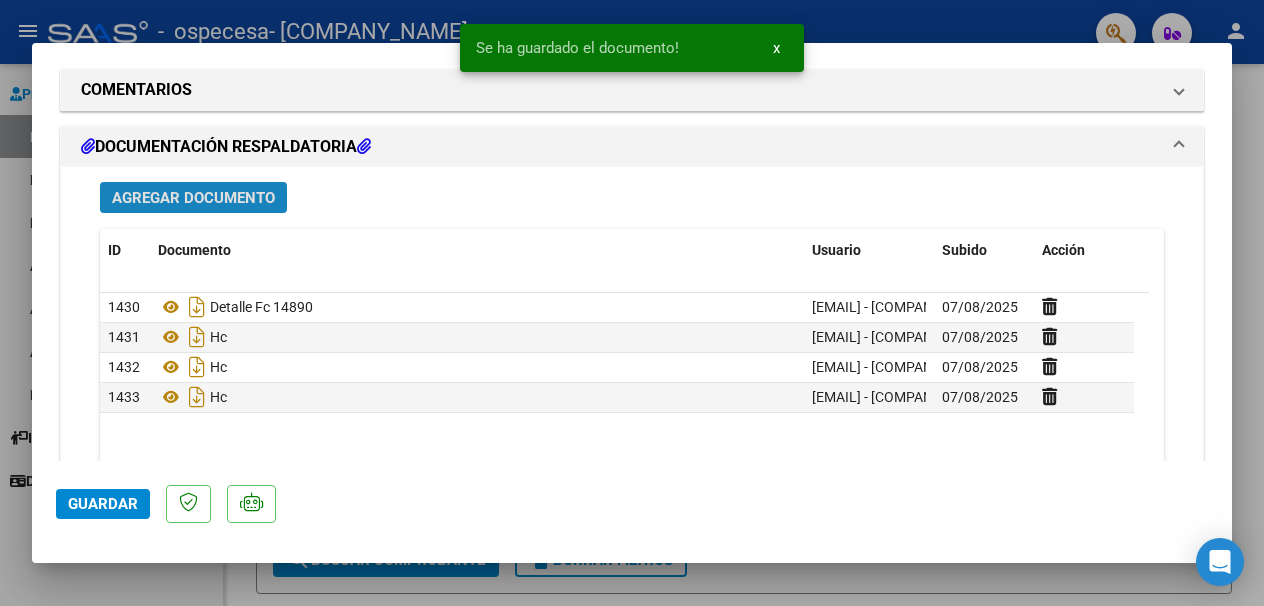 click on "Agregar Documento" at bounding box center (193, 198) 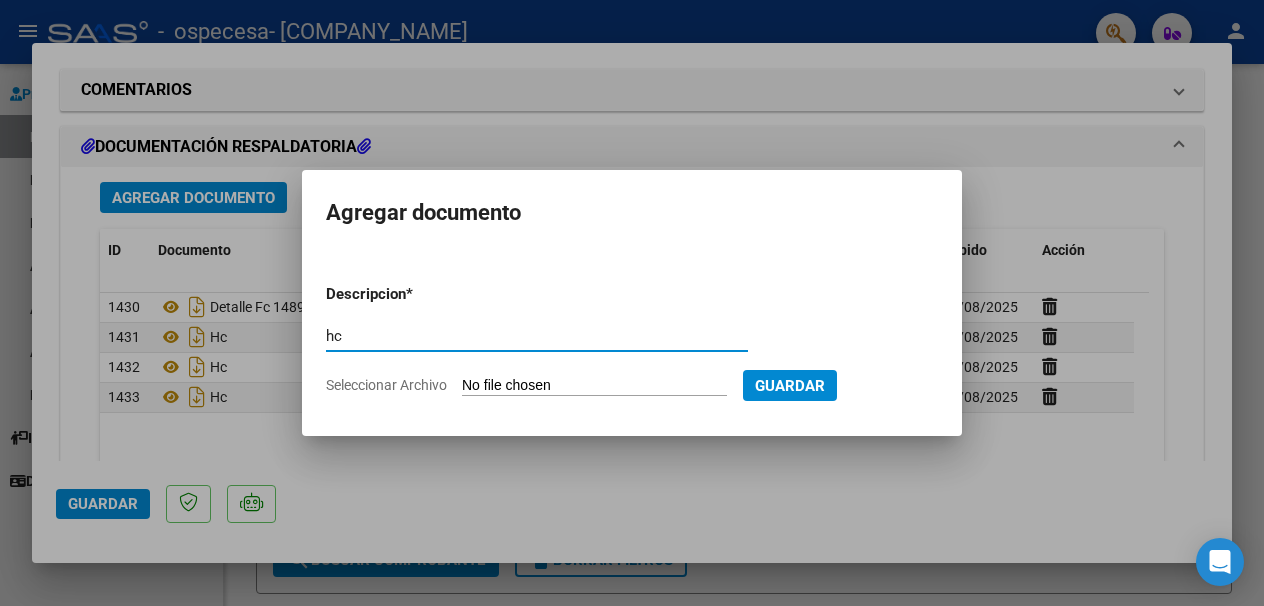 type on "hc" 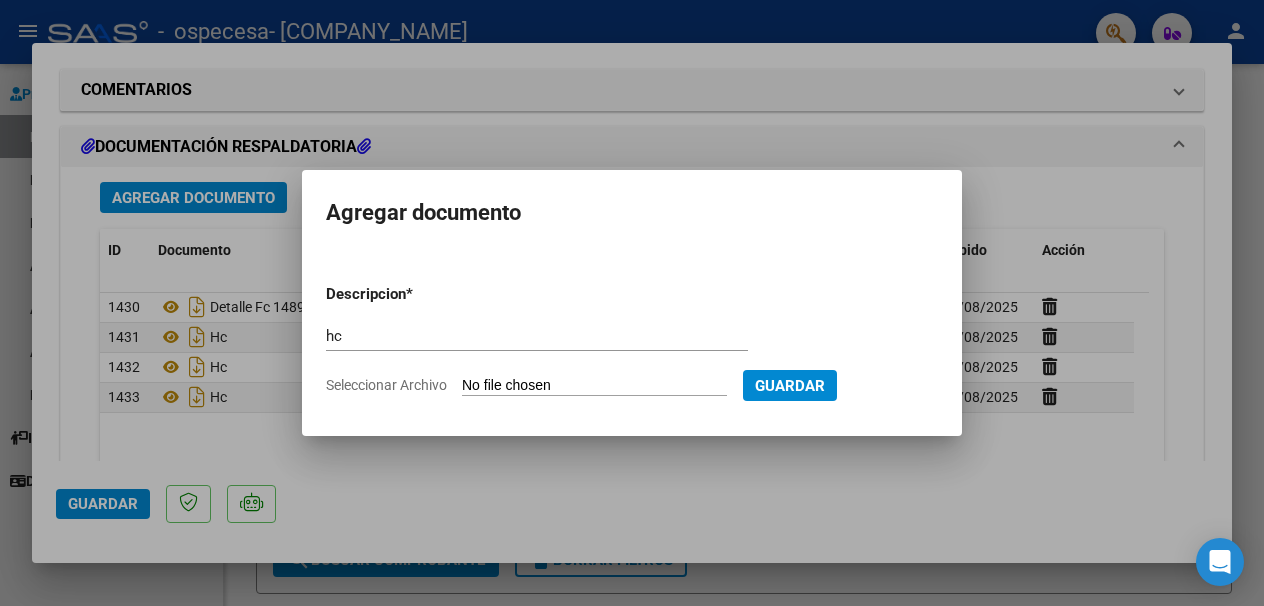 click on "Seleccionar Archivo" at bounding box center [594, 386] 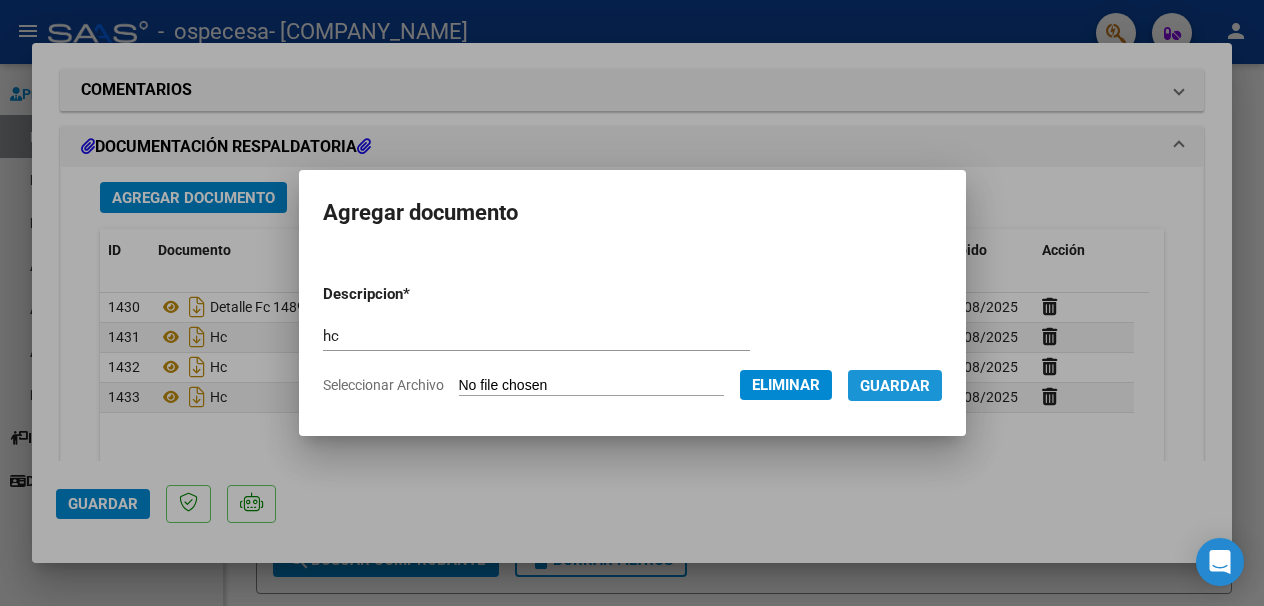 click on "Guardar" at bounding box center [895, 386] 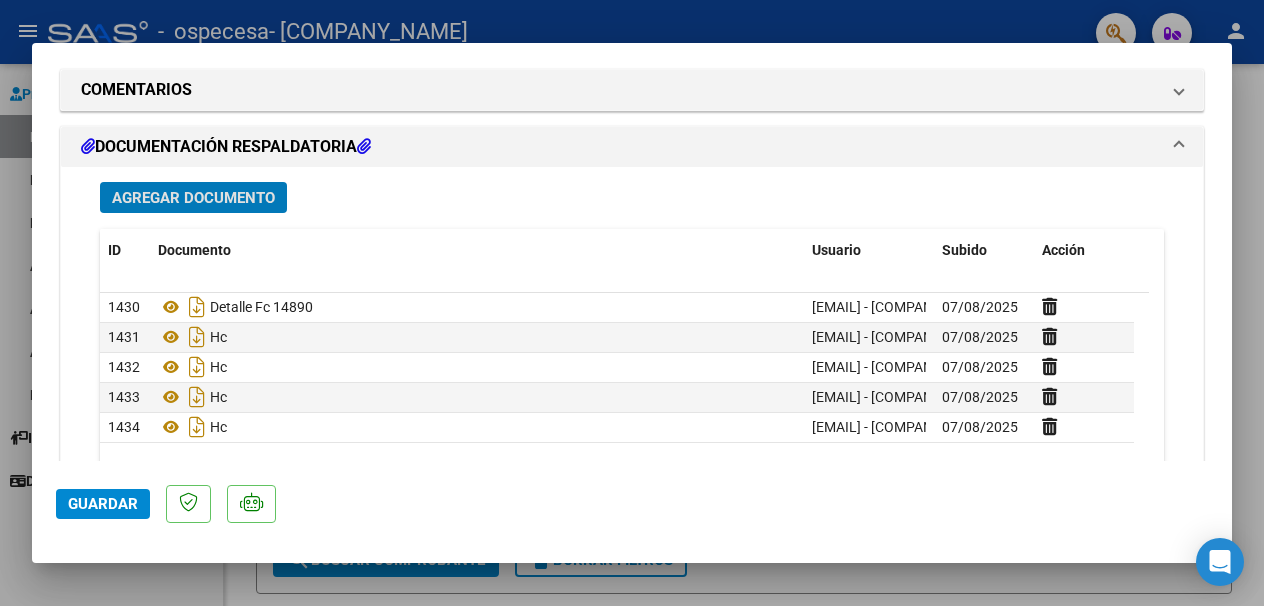 click on "Agregar Documento" at bounding box center (193, 198) 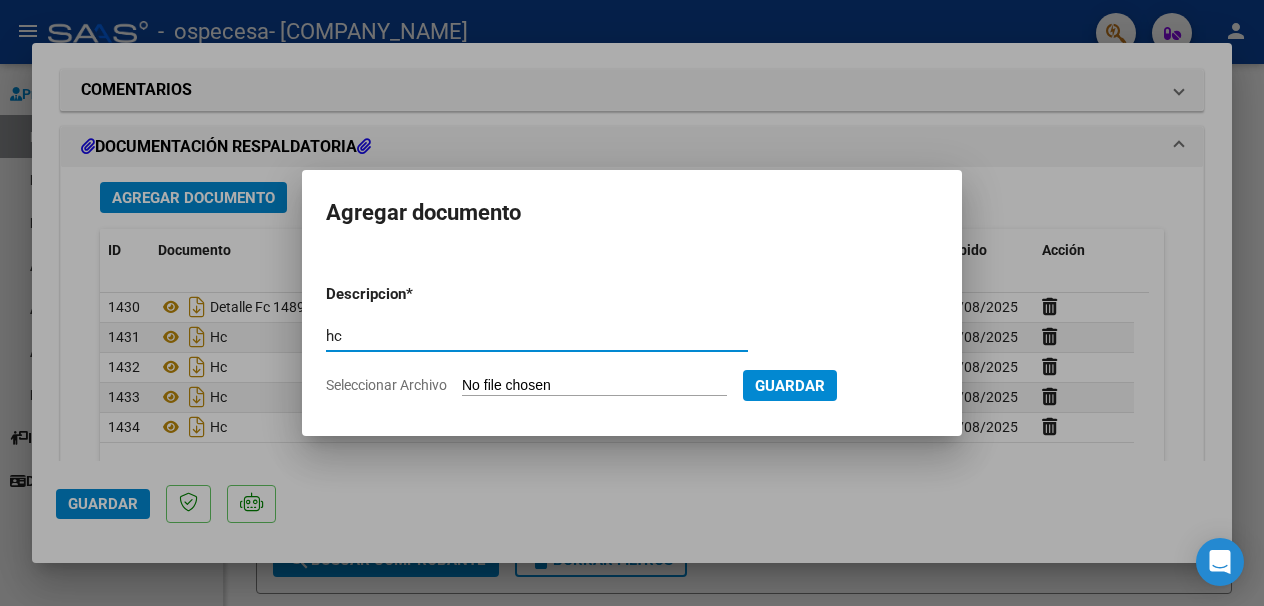 type on "hc" 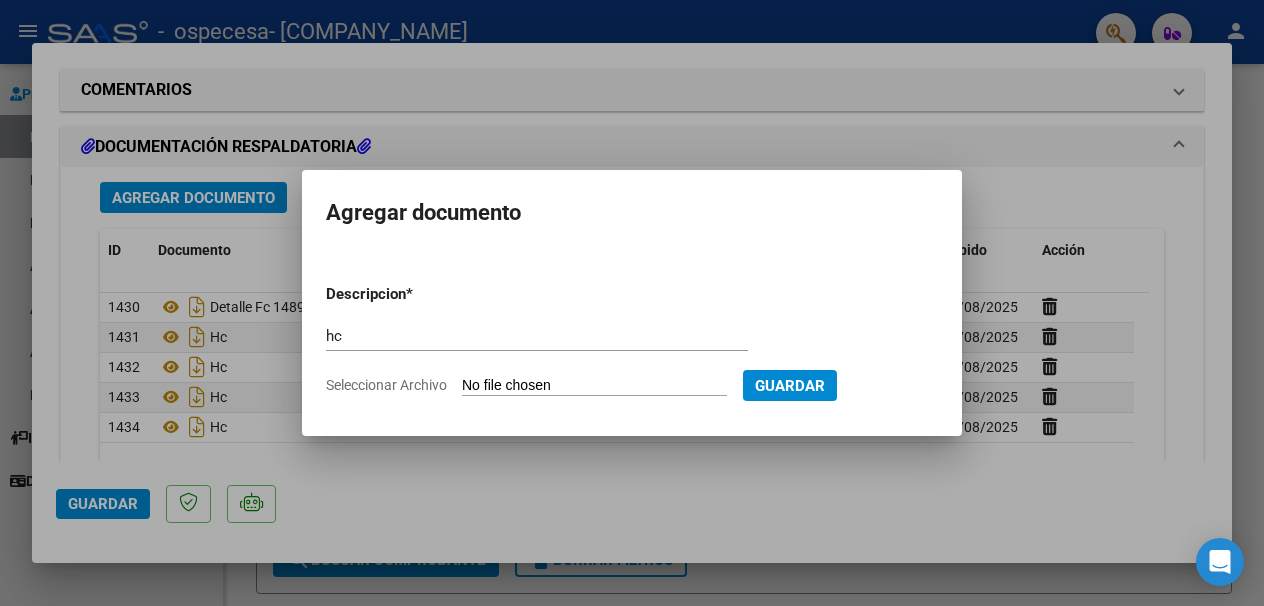 click on "Descripcion  *   hc Escriba aquí una descripcion  Seleccionar Archivo Guardar" at bounding box center (632, 339) 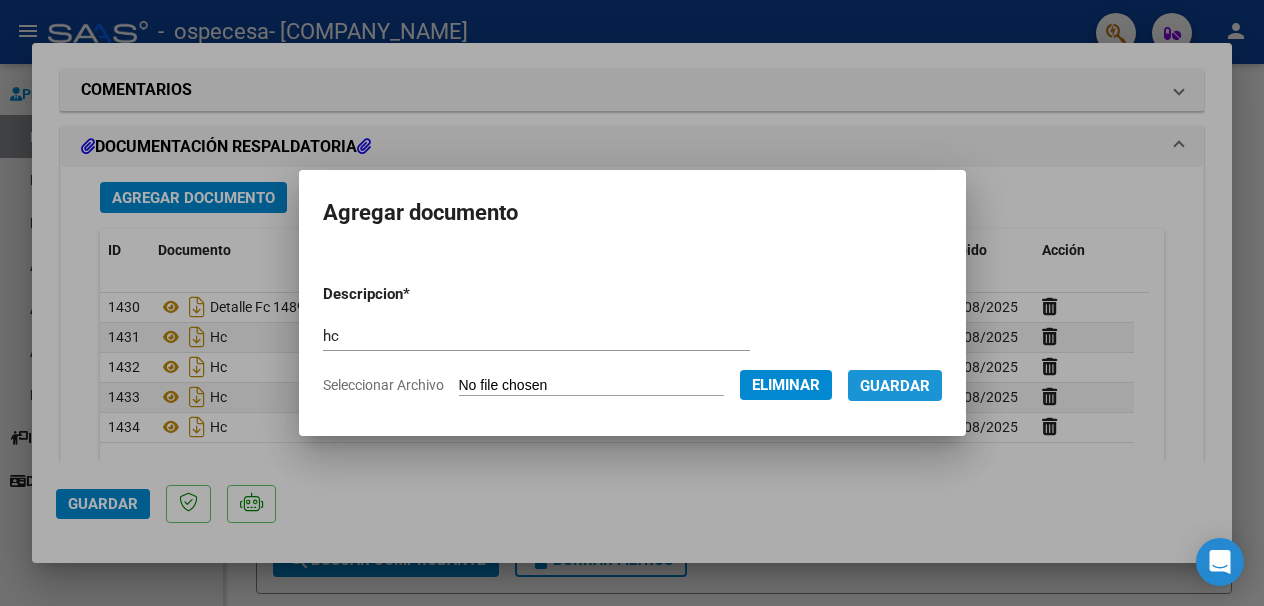 click on "Guardar" at bounding box center [895, 386] 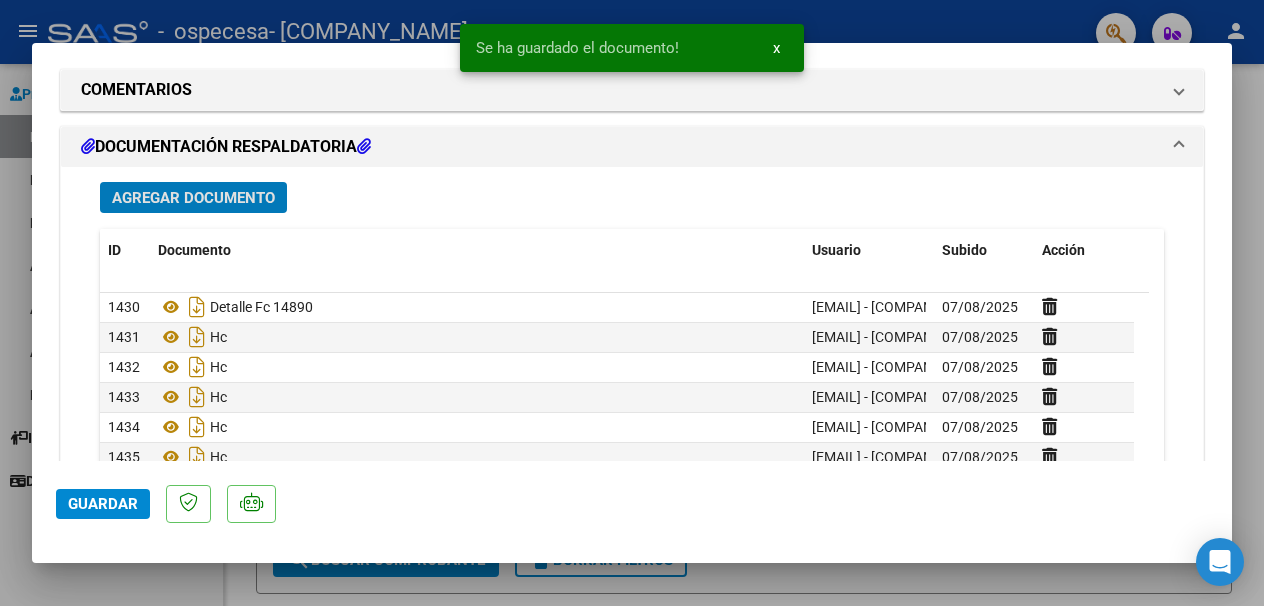 click on "Agregar Documento" at bounding box center [193, 198] 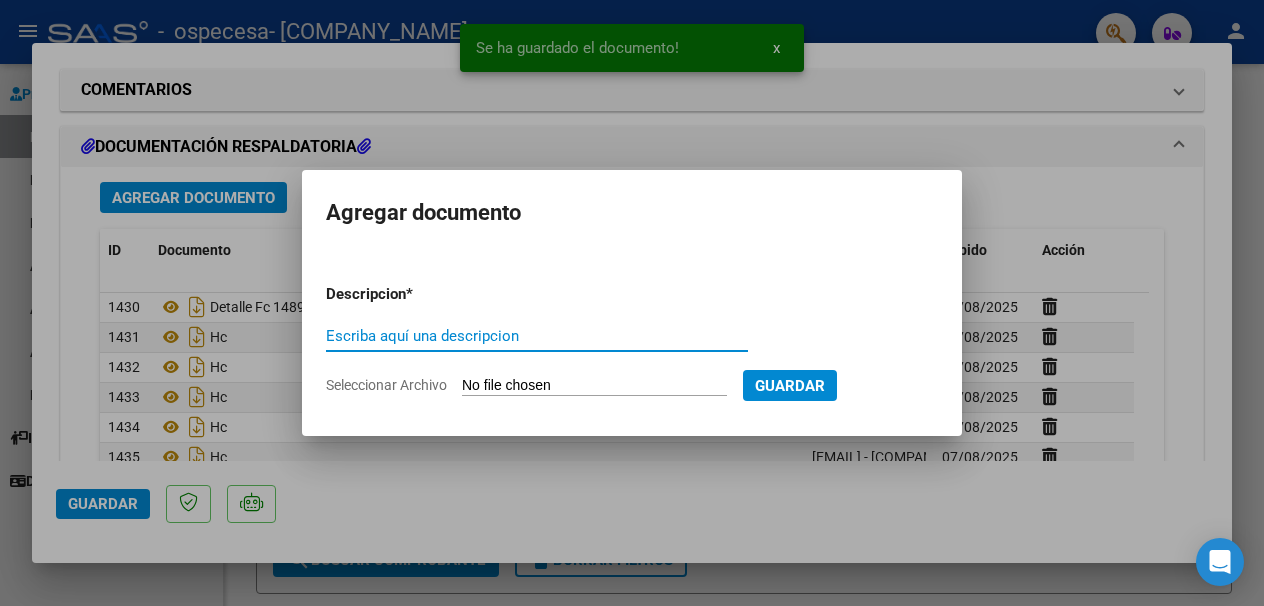 click on "Escriba aquí una descripcion" at bounding box center [537, 336] 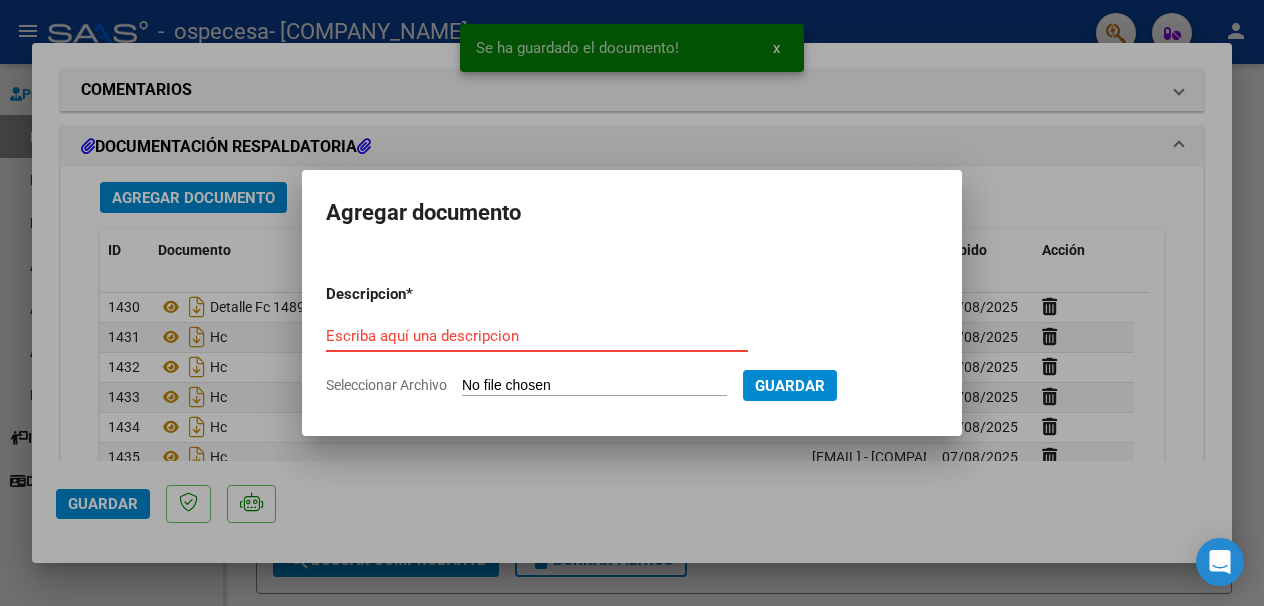 click on "Escriba aquí una descripcion" at bounding box center (537, 336) 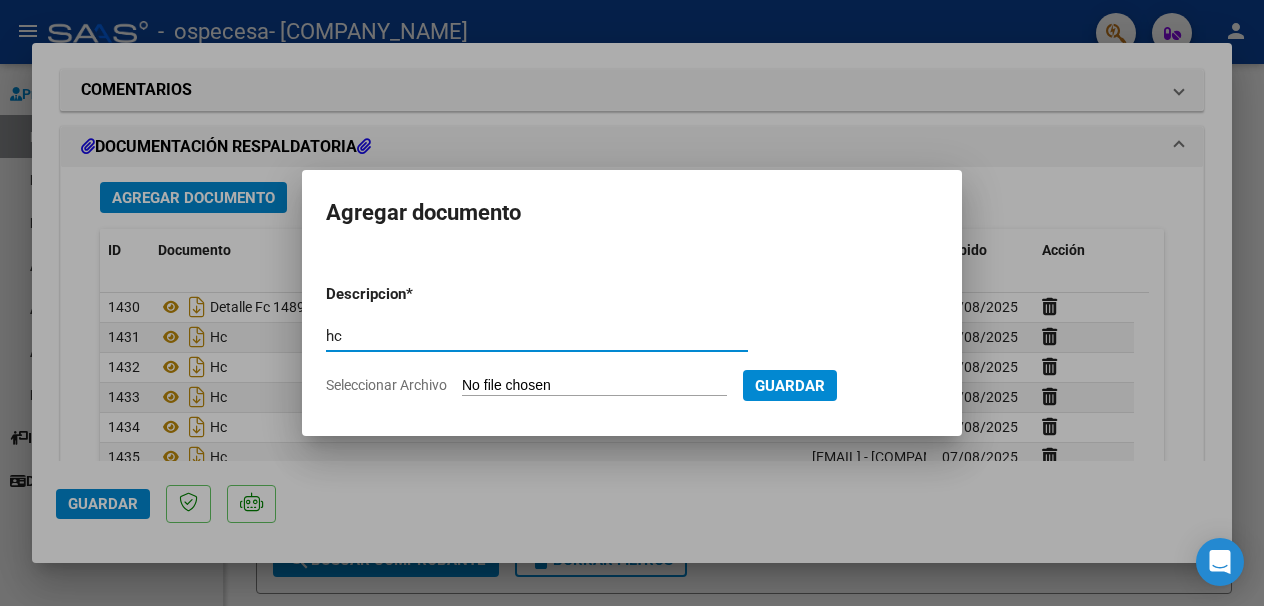 type on "hc" 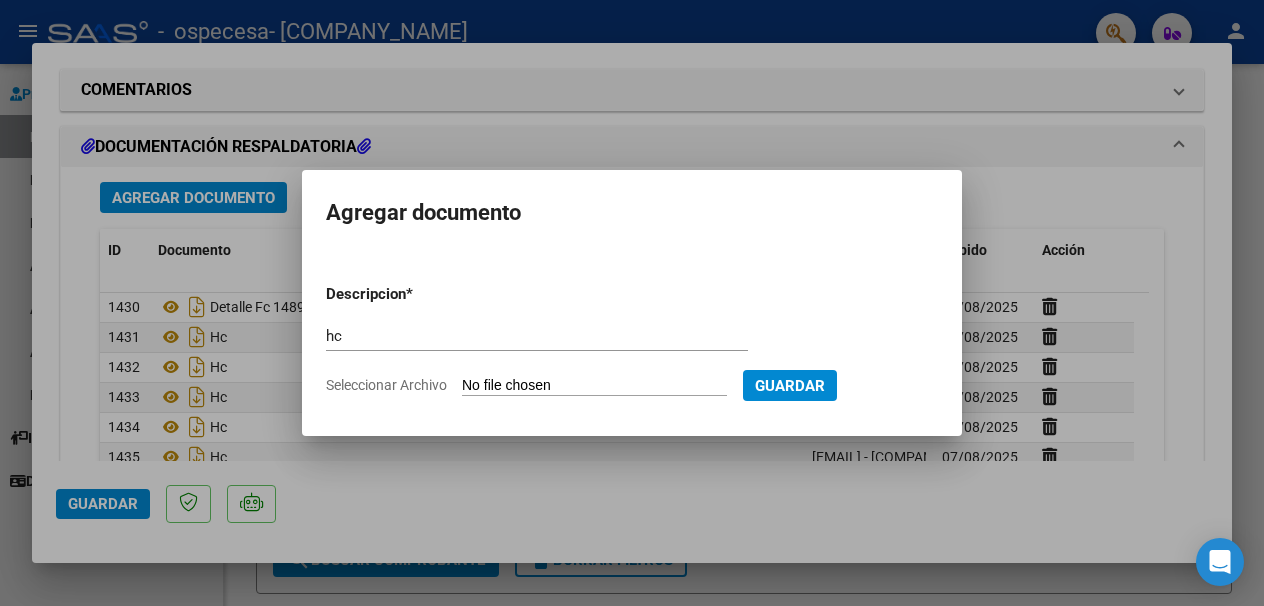 click on "Seleccionar Archivo" at bounding box center (594, 386) 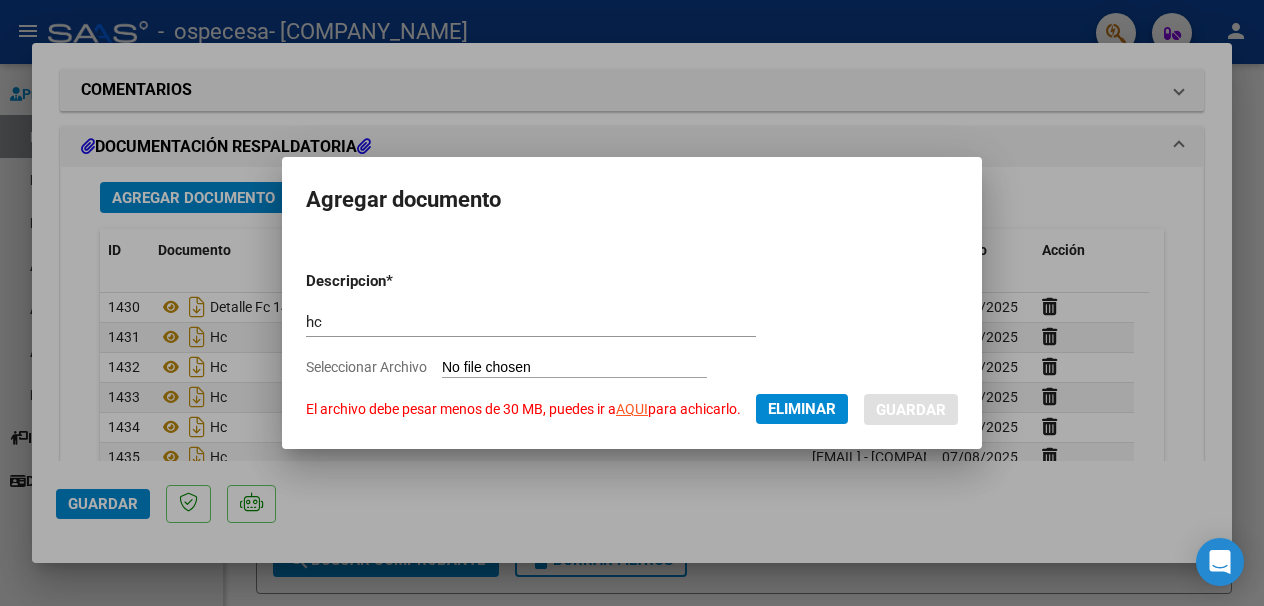 click on "AQUI" 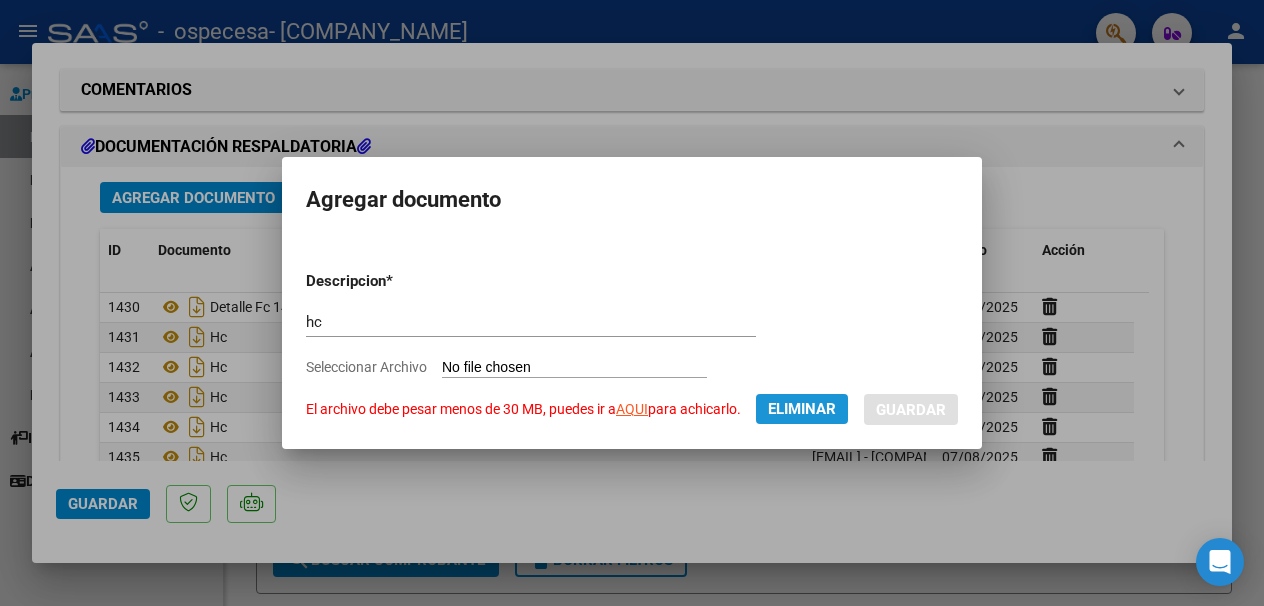 drag, startPoint x: 815, startPoint y: 405, endPoint x: 716, endPoint y: 391, distance: 99.985 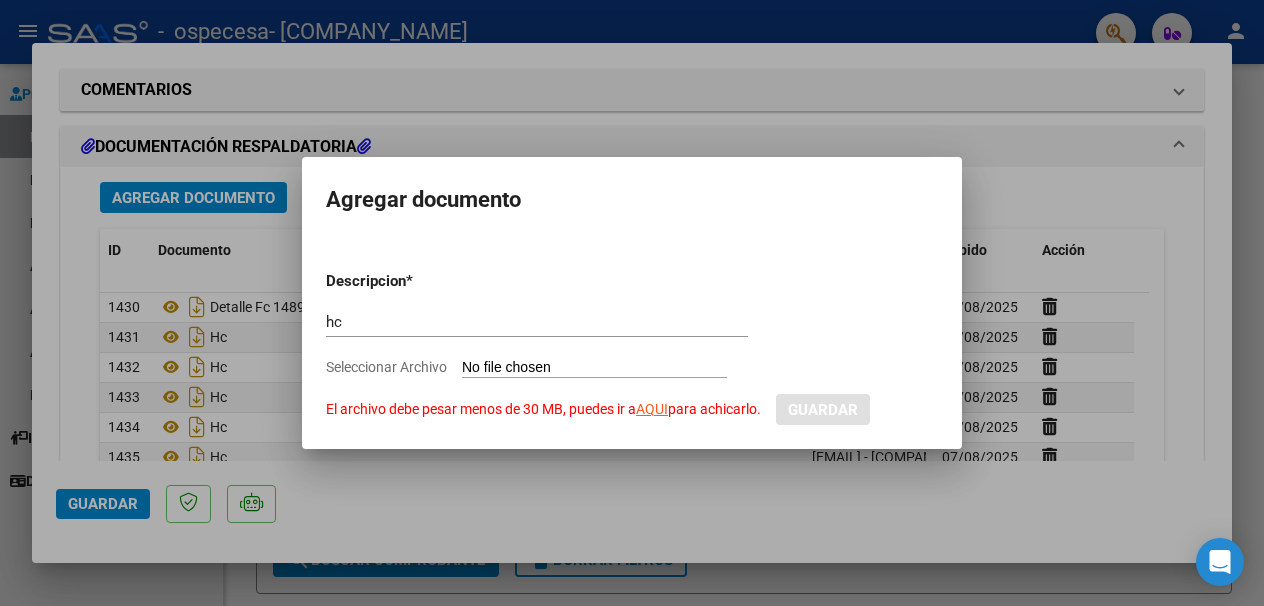 click on "Seleccionar Archivo  El archivo debe pesar menos de 30 MB, puedes ir a  AQUI  para achicarlo." at bounding box center (594, 368) 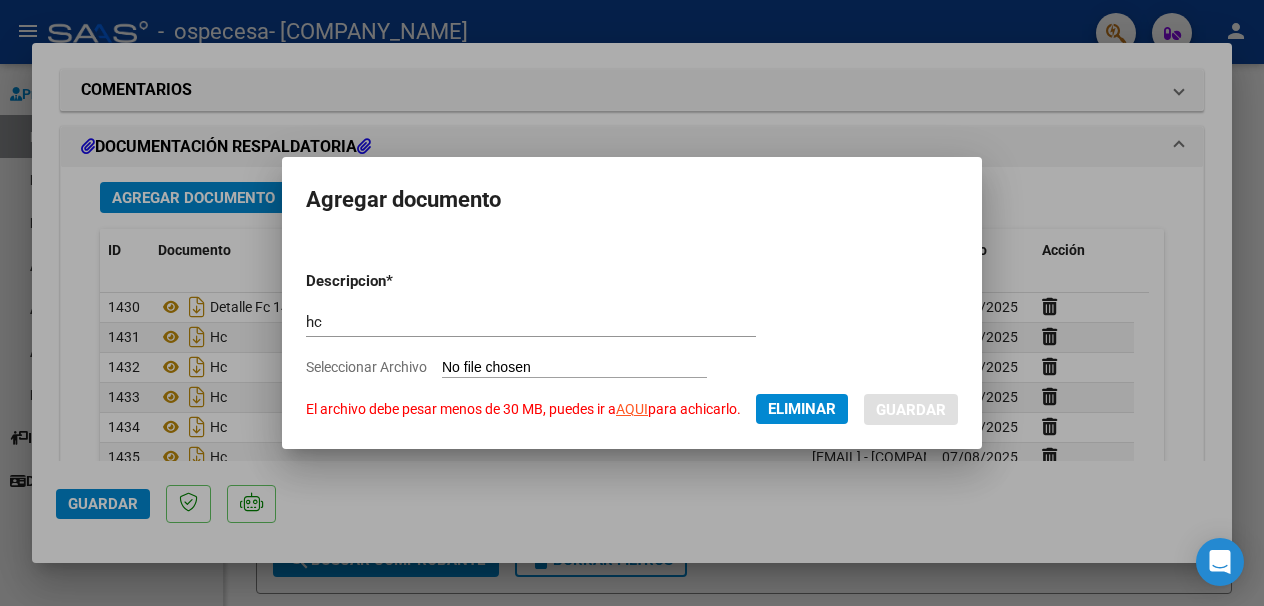 click on "Eliminar" 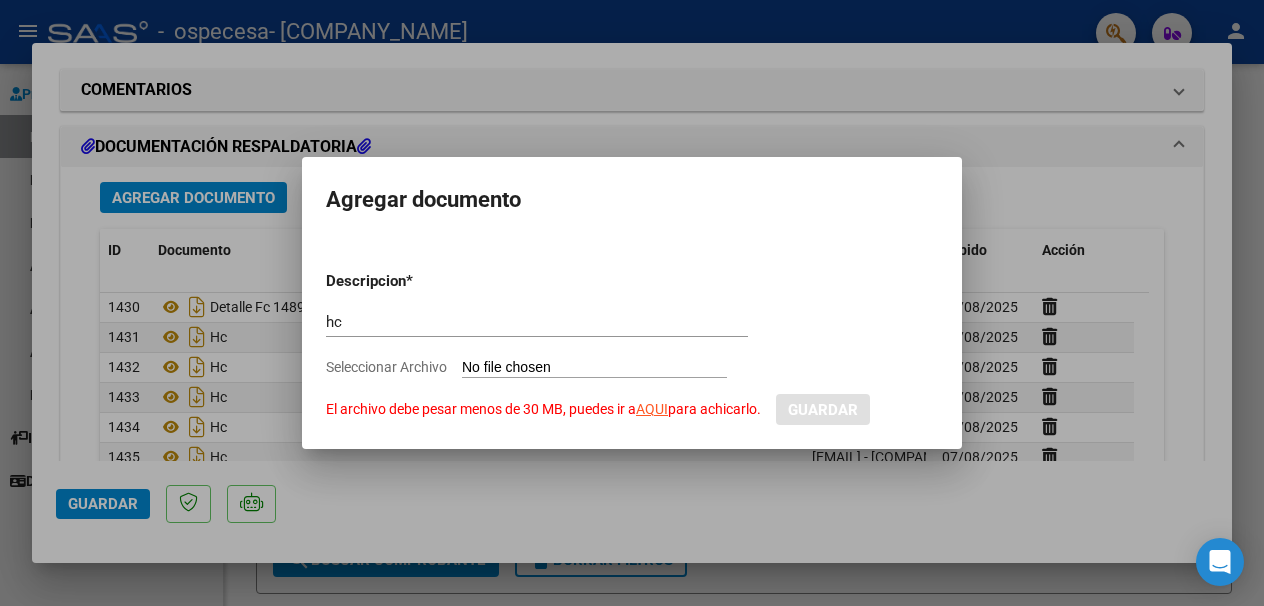 click at bounding box center [632, 303] 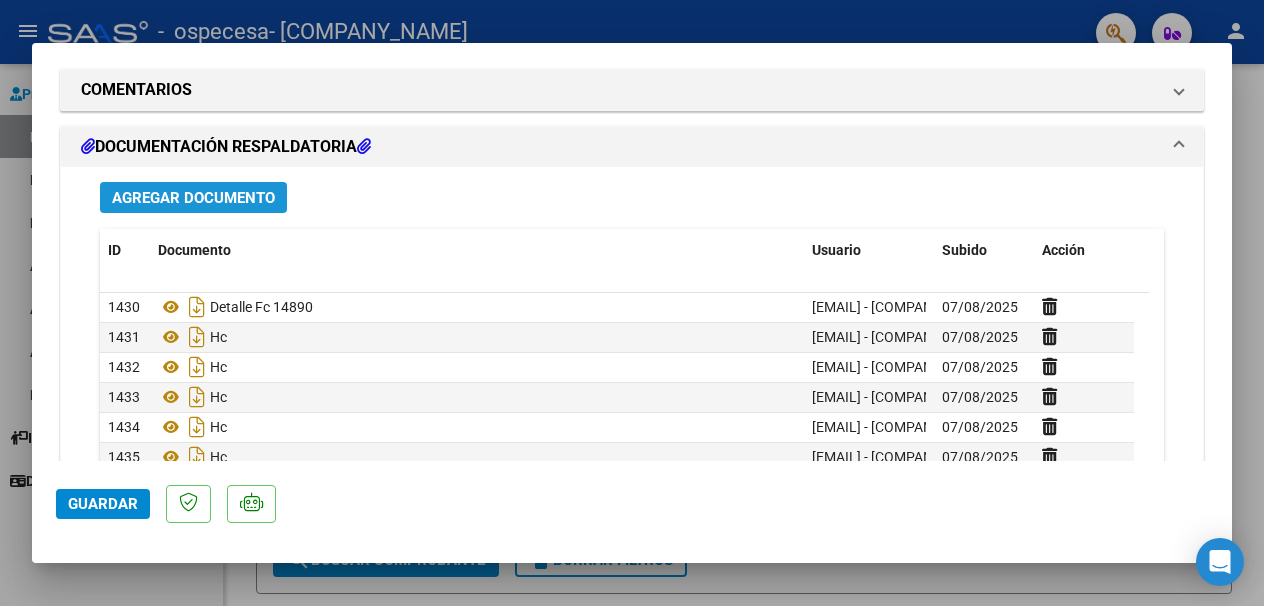 click on "Agregar Documento" at bounding box center (193, 197) 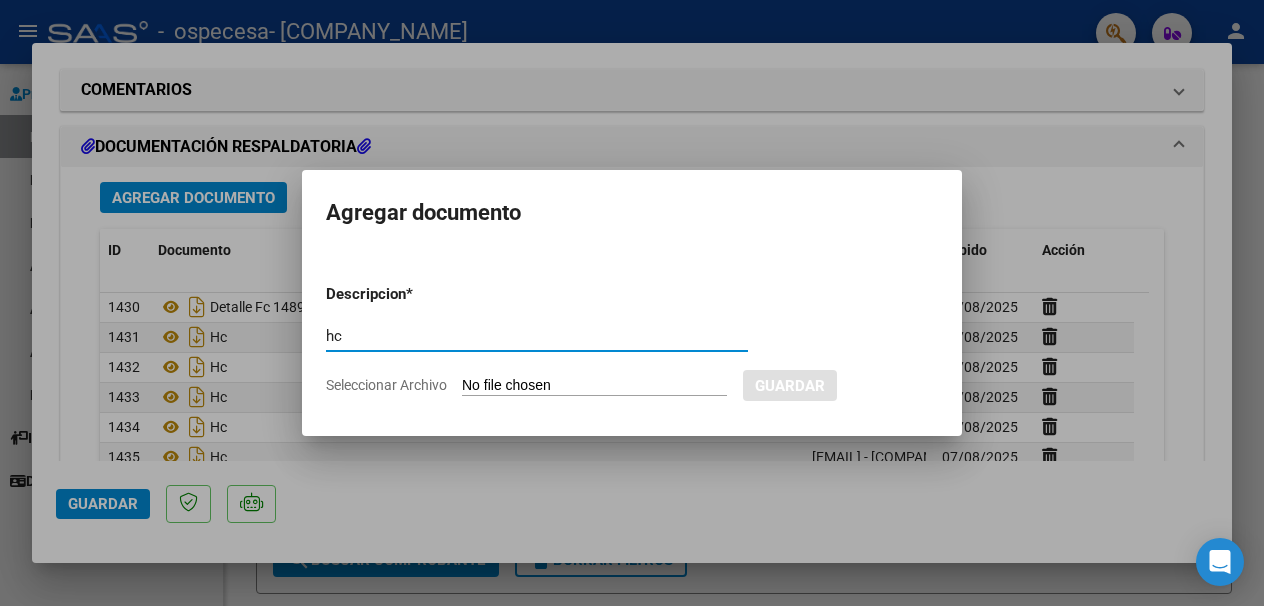 type on "hc" 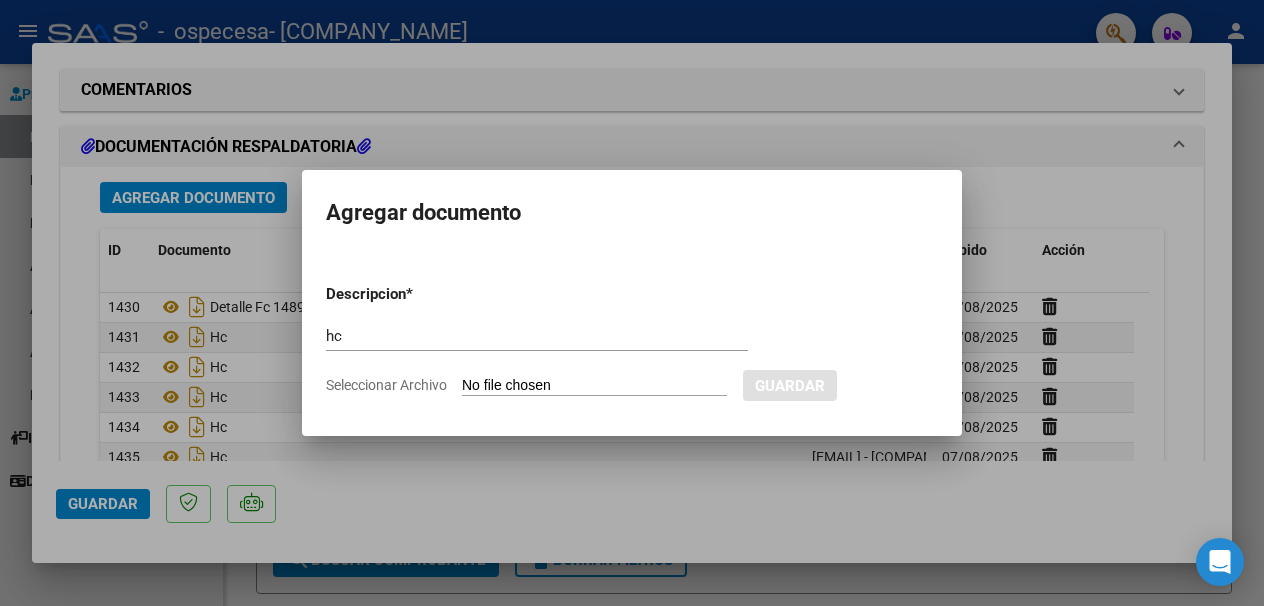 click on "Seleccionar Archivo" at bounding box center [594, 386] 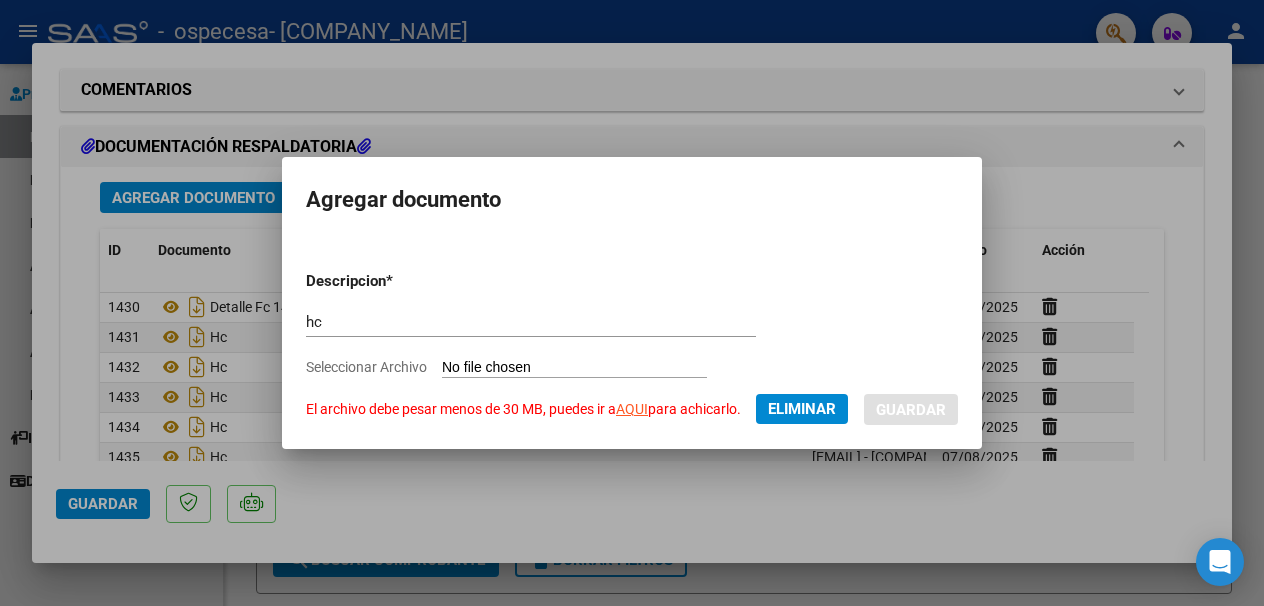 click on "Eliminar" 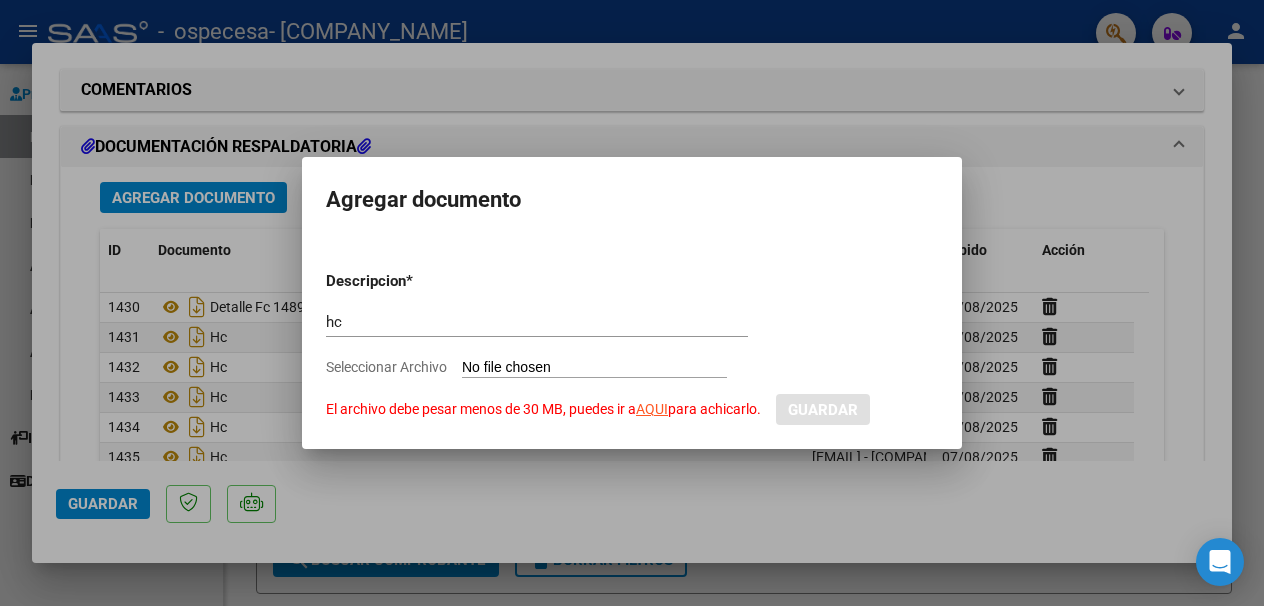 click on "Agregar documento" at bounding box center (632, 200) 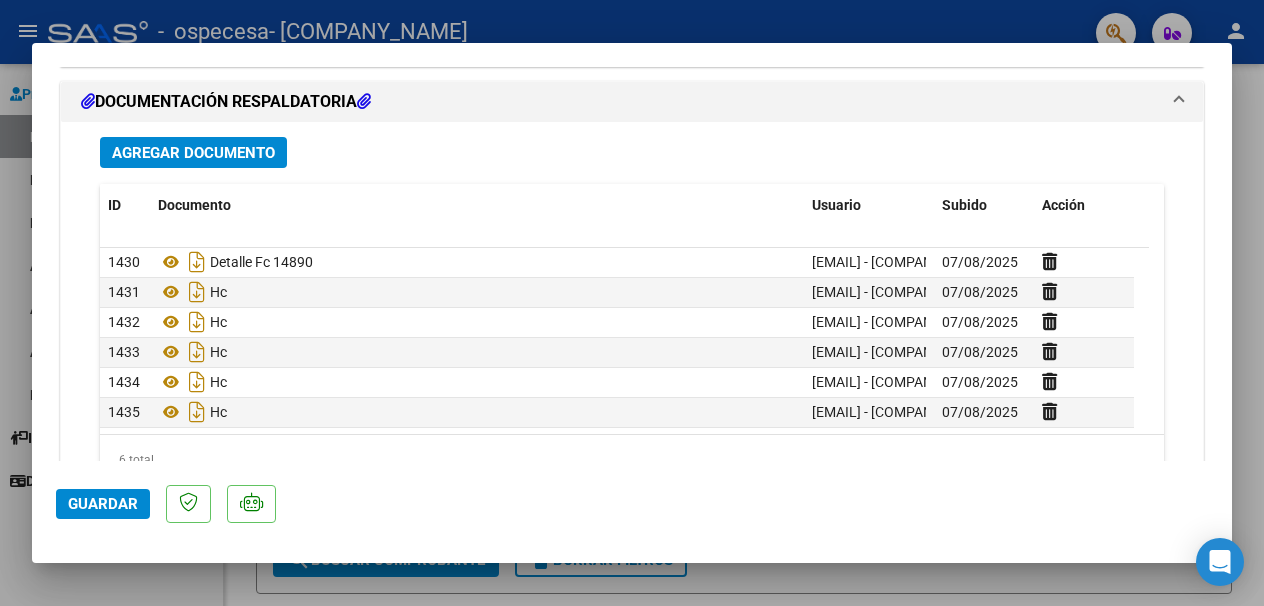 scroll, scrollTop: 1600, scrollLeft: 0, axis: vertical 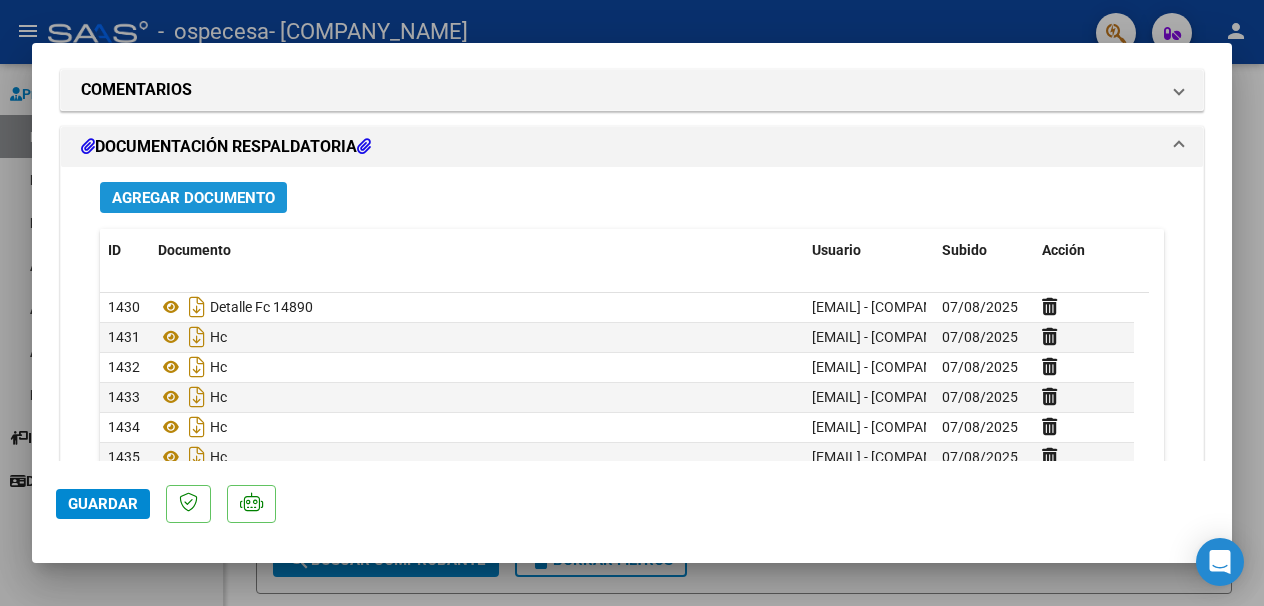 click on "Agregar Documento" at bounding box center (193, 198) 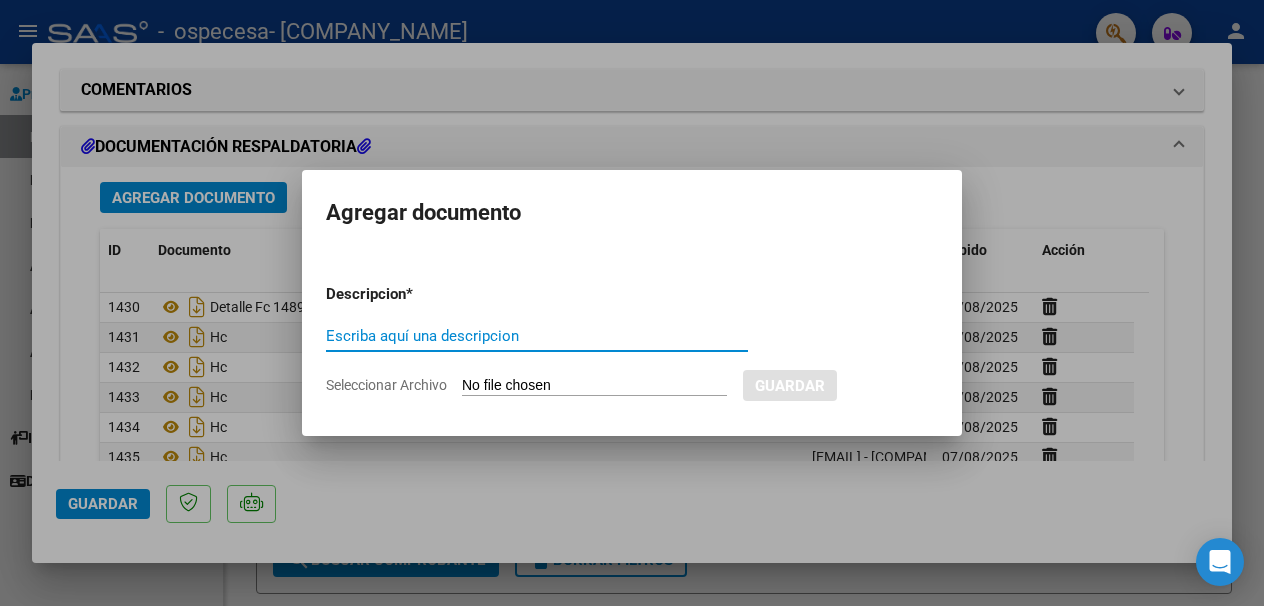 click on "Escriba aquí una descripcion" at bounding box center [537, 336] 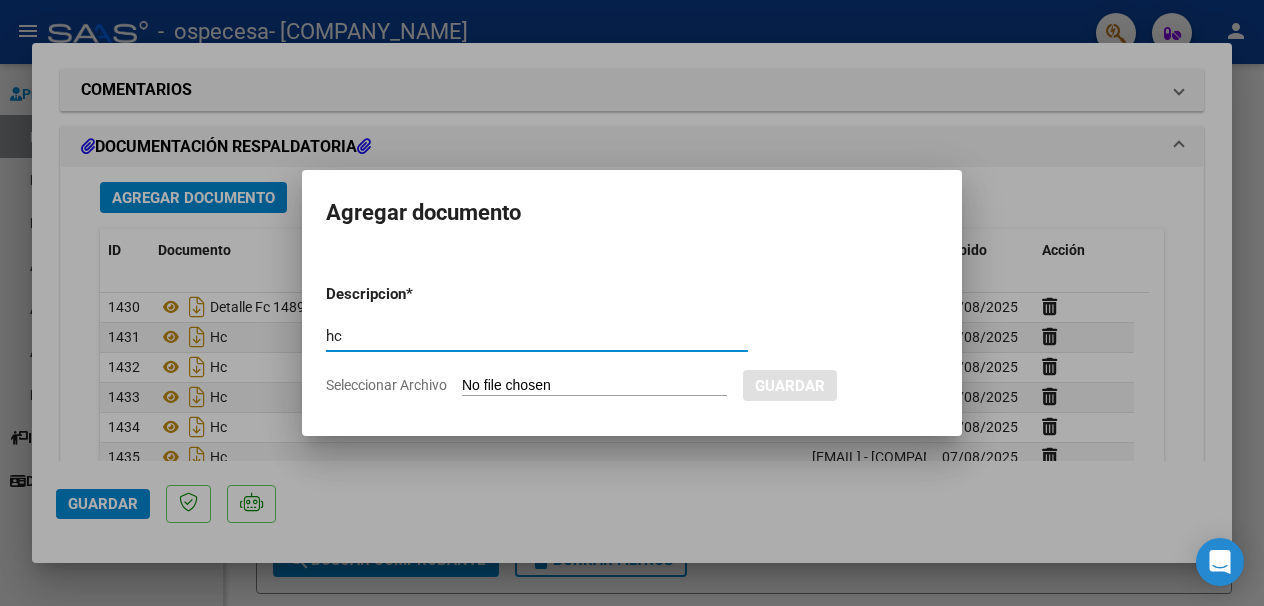type on "hc" 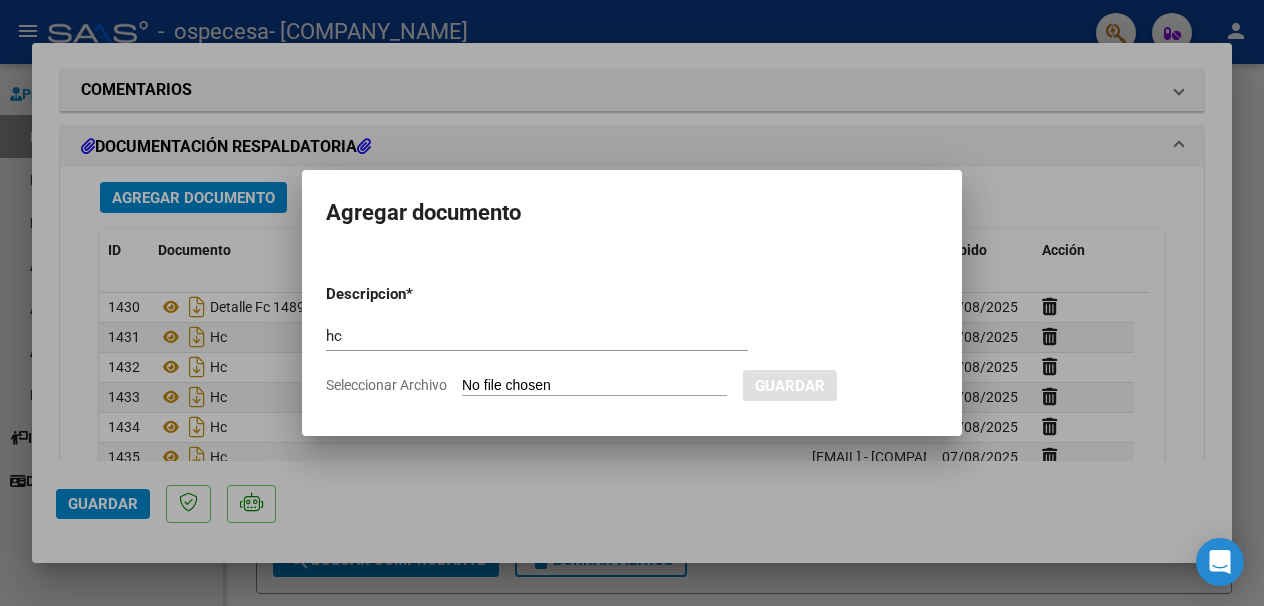 click on "Seleccionar Archivo" at bounding box center [594, 386] 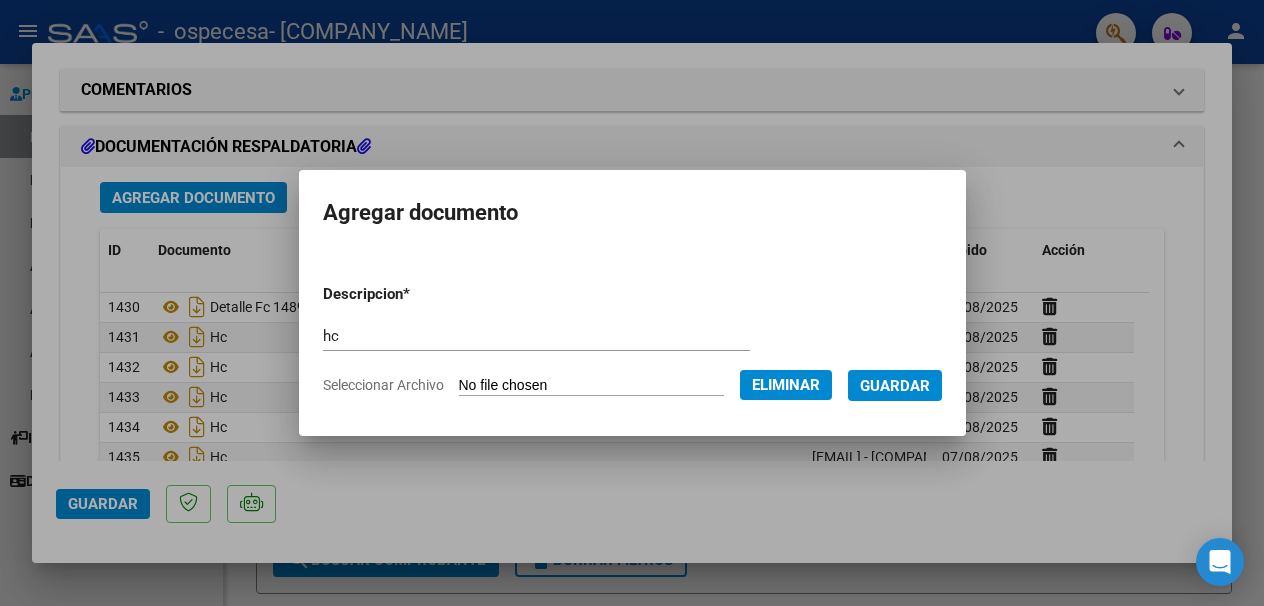click on "Guardar" at bounding box center [895, 386] 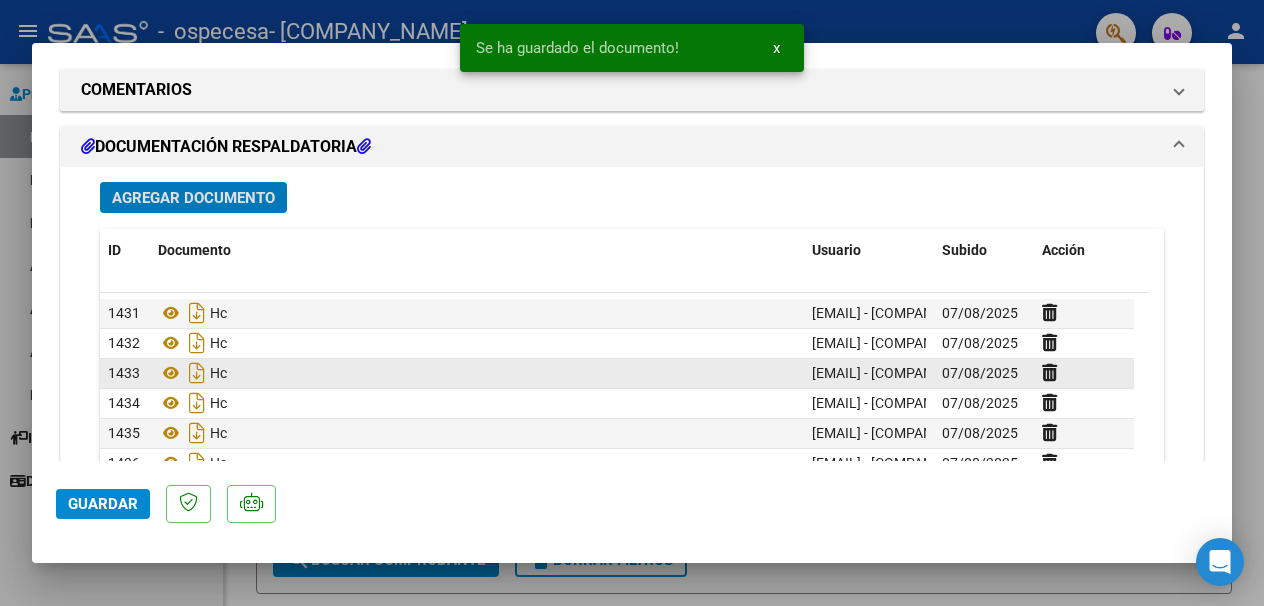 scroll, scrollTop: 30, scrollLeft: 0, axis: vertical 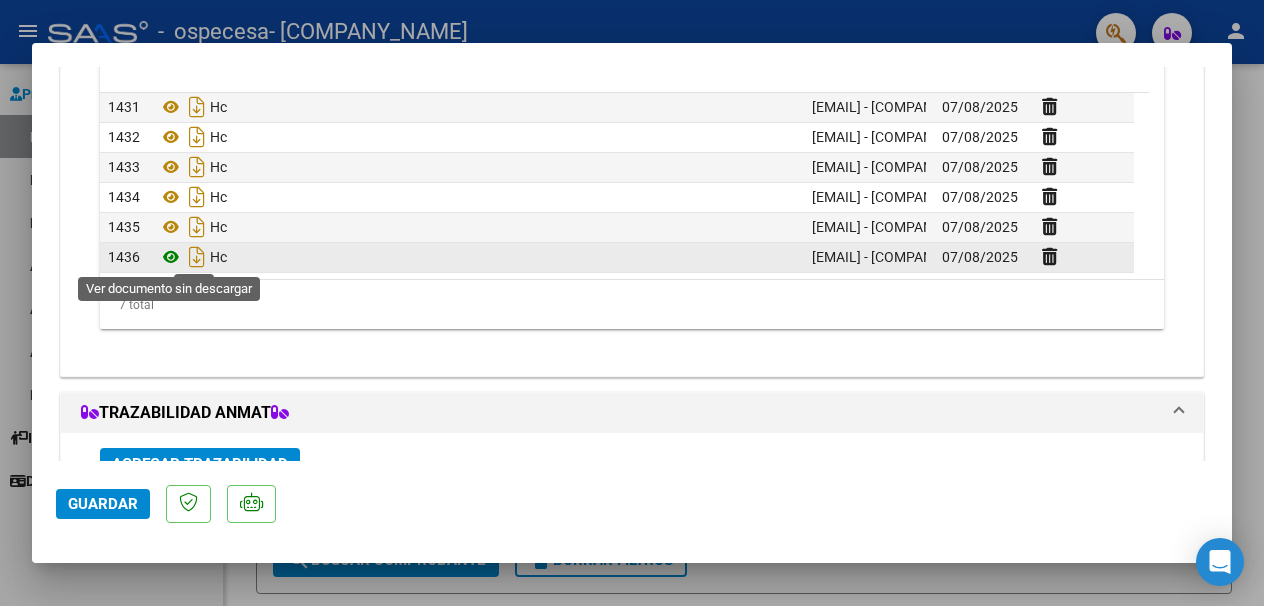 click 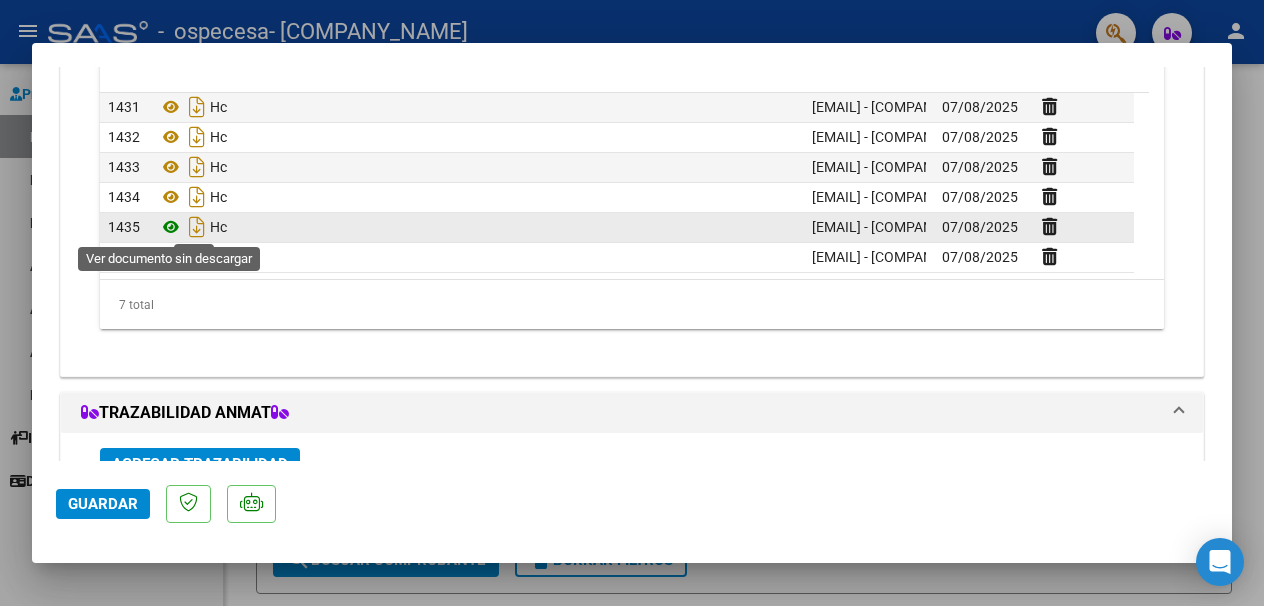 click 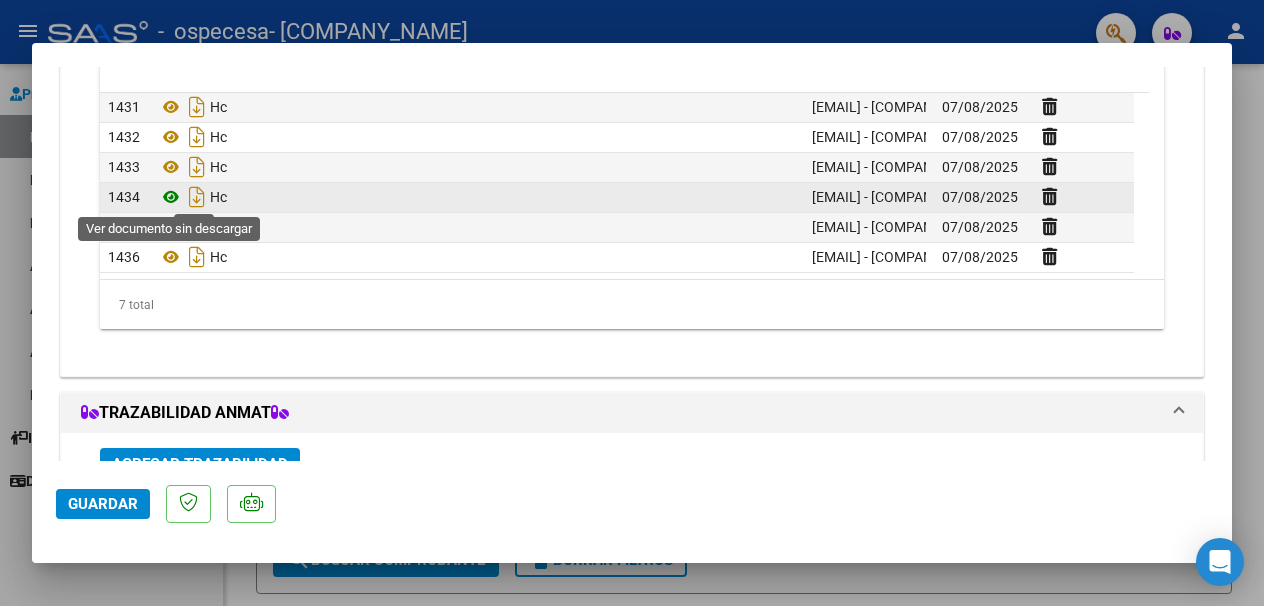 click 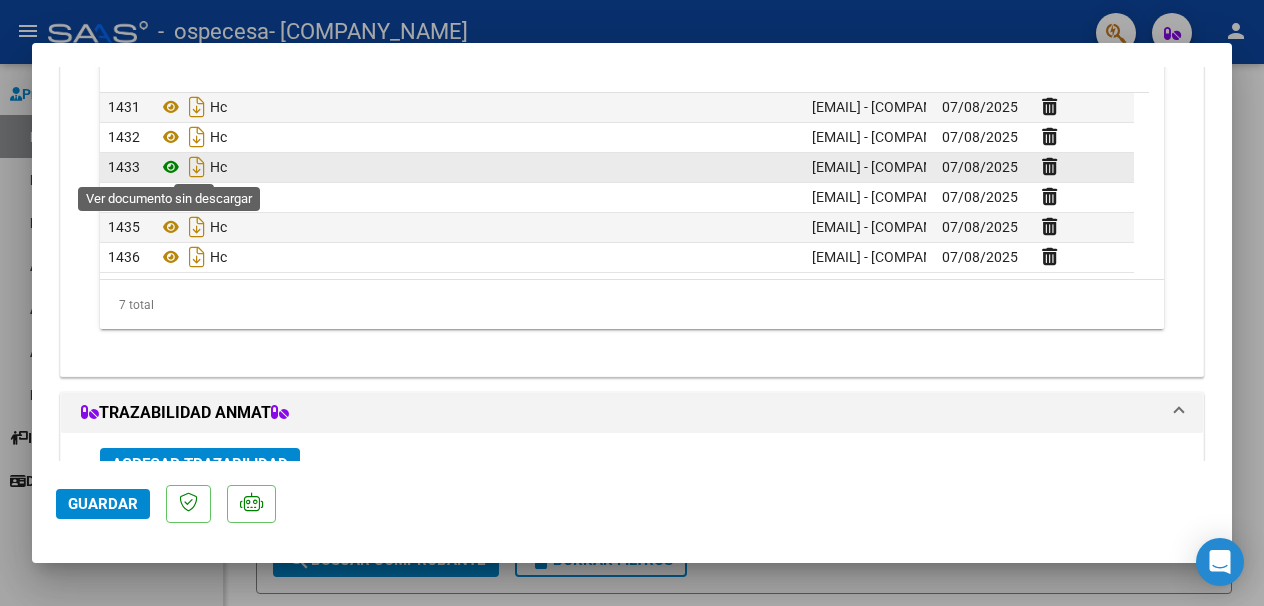 click 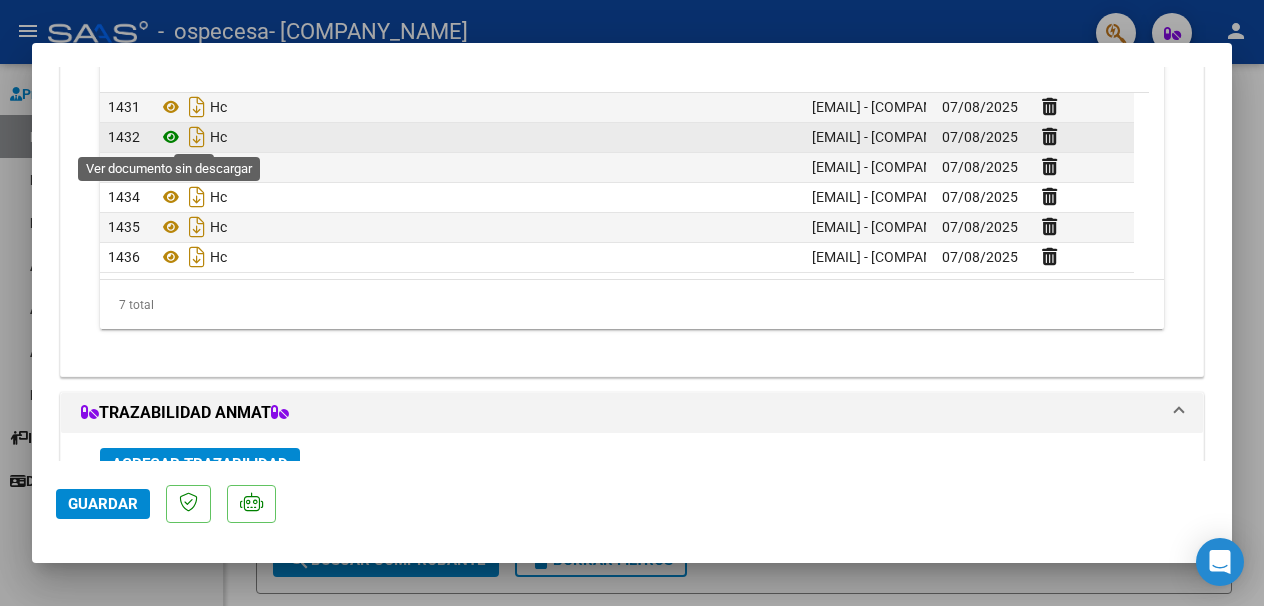 click 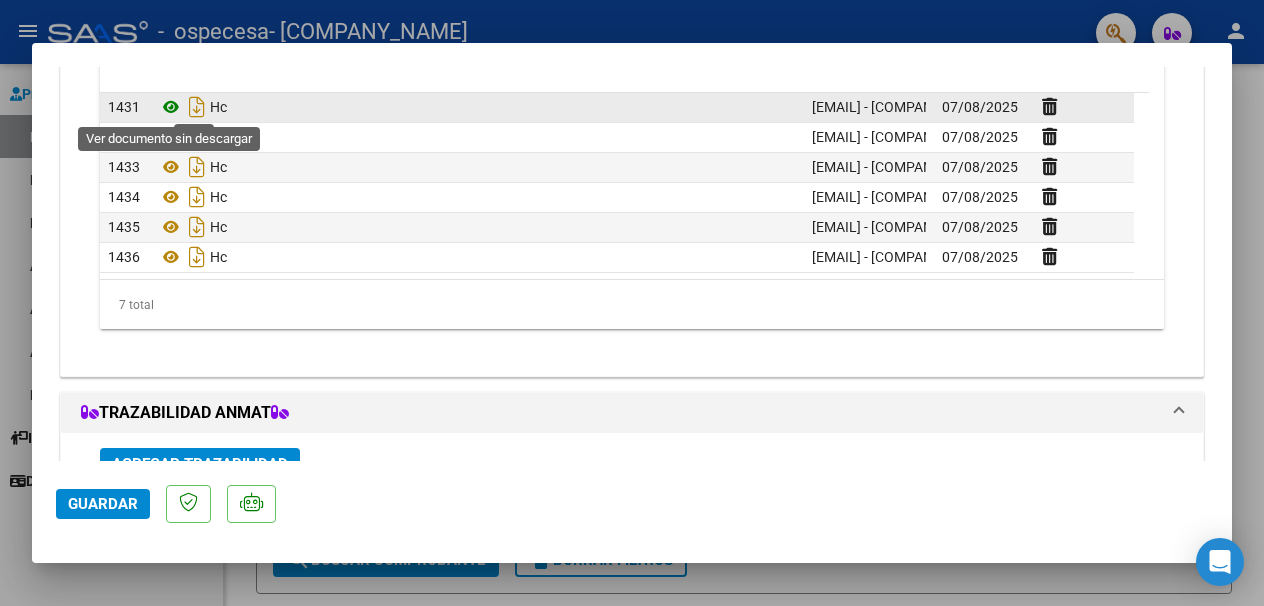 click 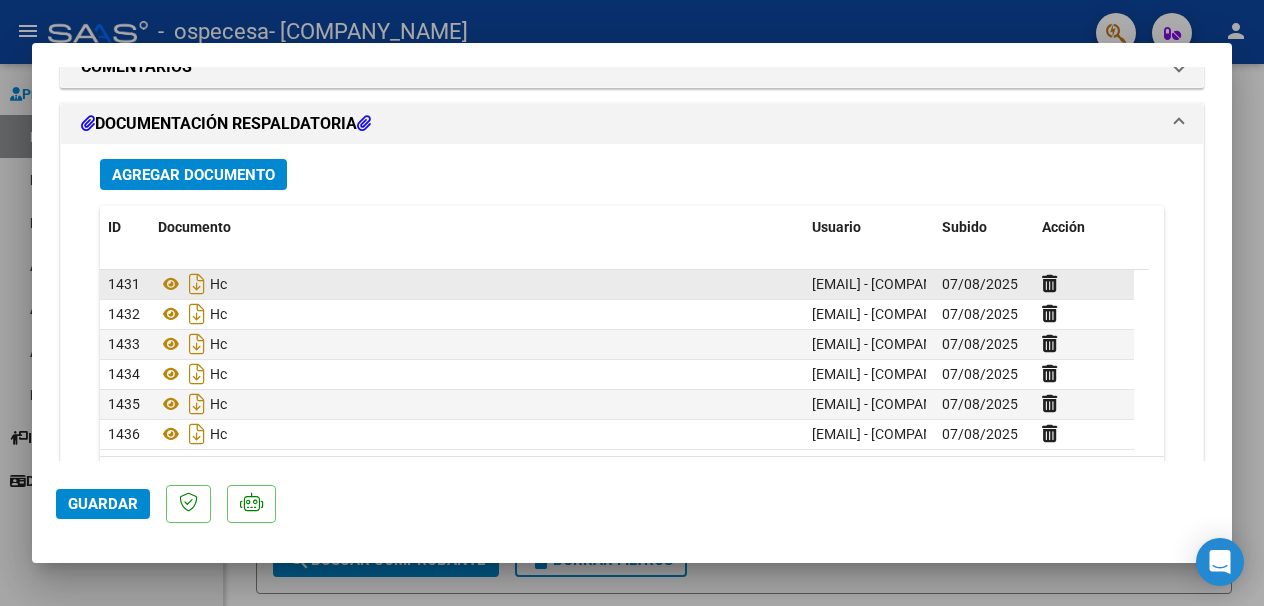 scroll, scrollTop: 1600, scrollLeft: 0, axis: vertical 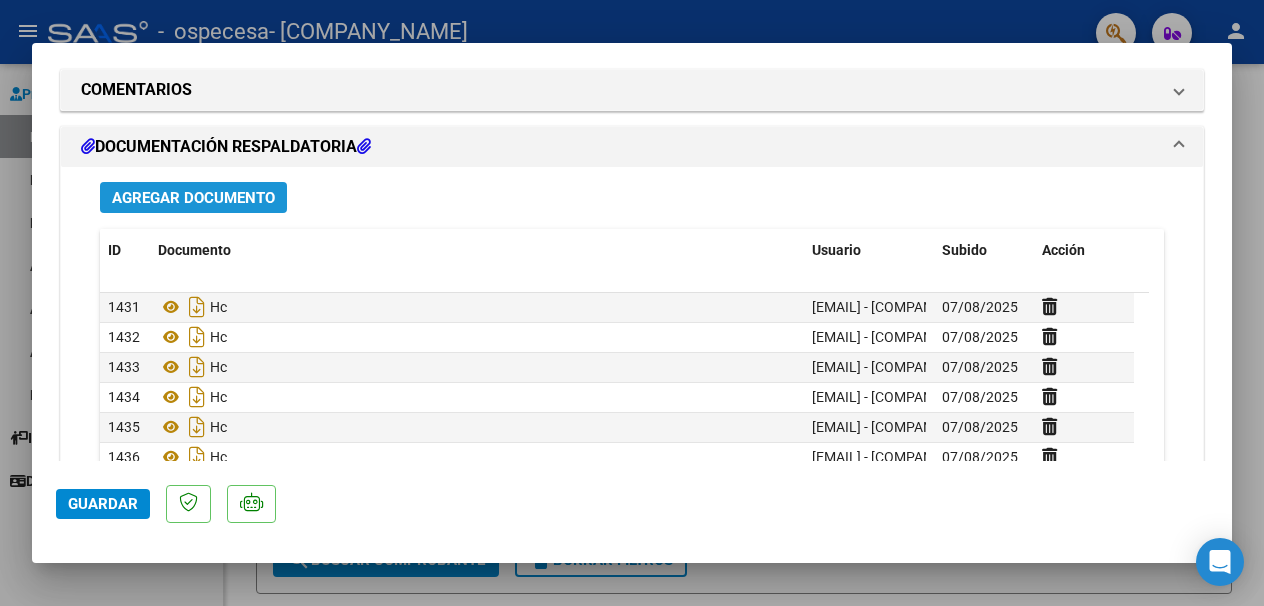 click on "Agregar Documento" at bounding box center (193, 198) 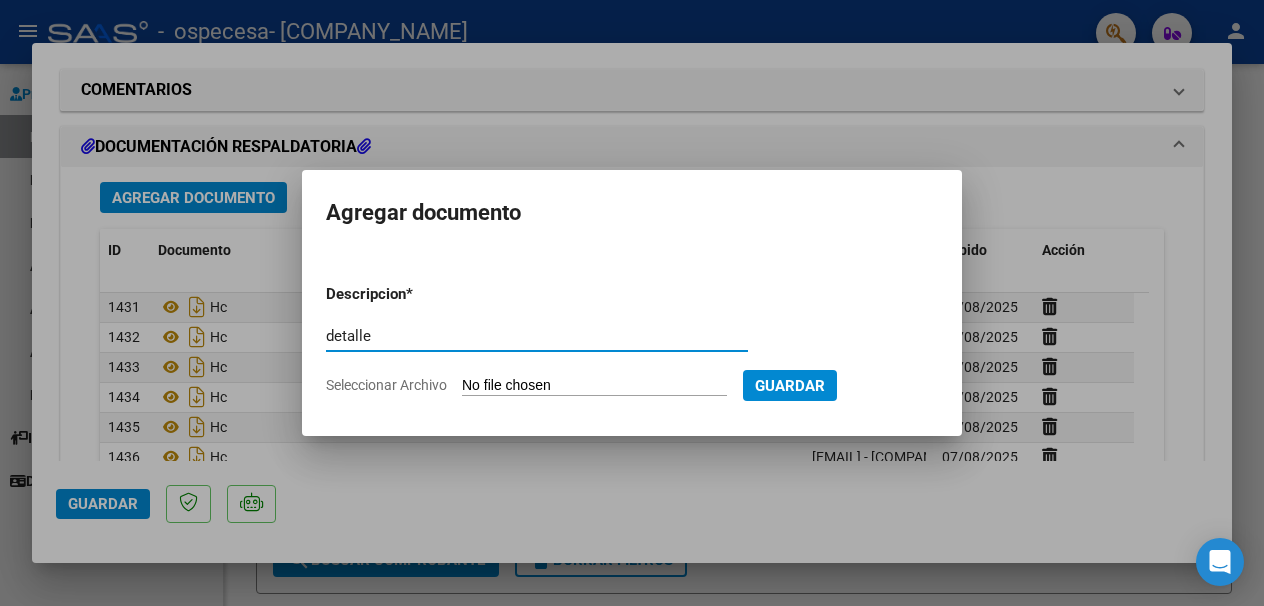 type on "detalle" 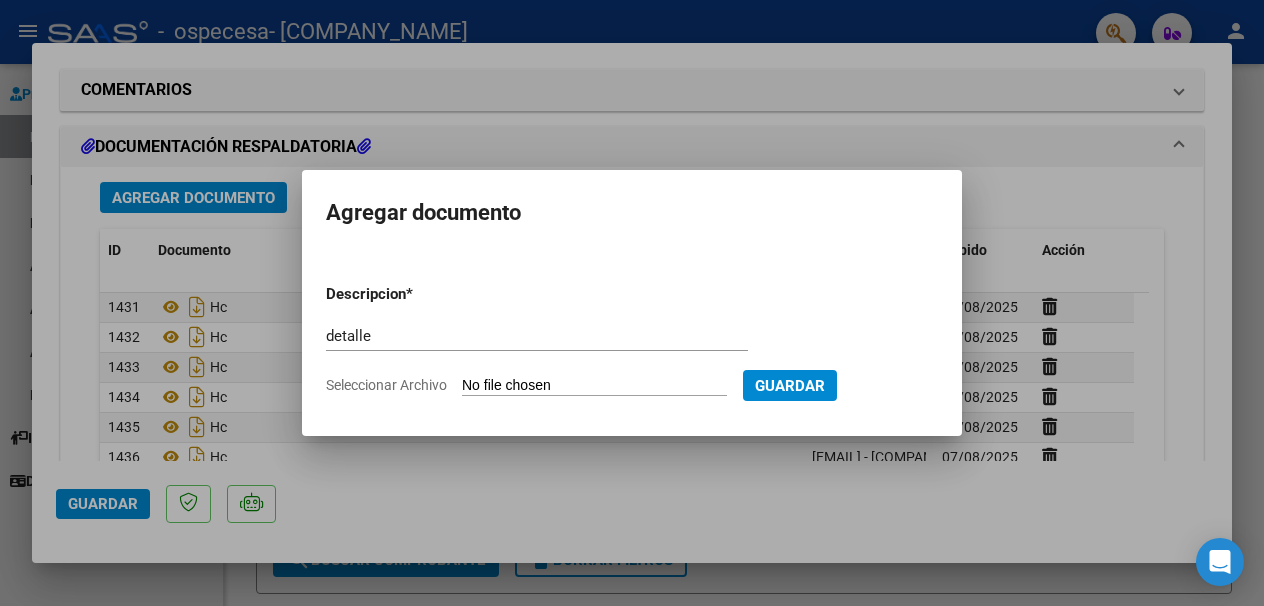 click on "Seleccionar Archivo" at bounding box center (594, 386) 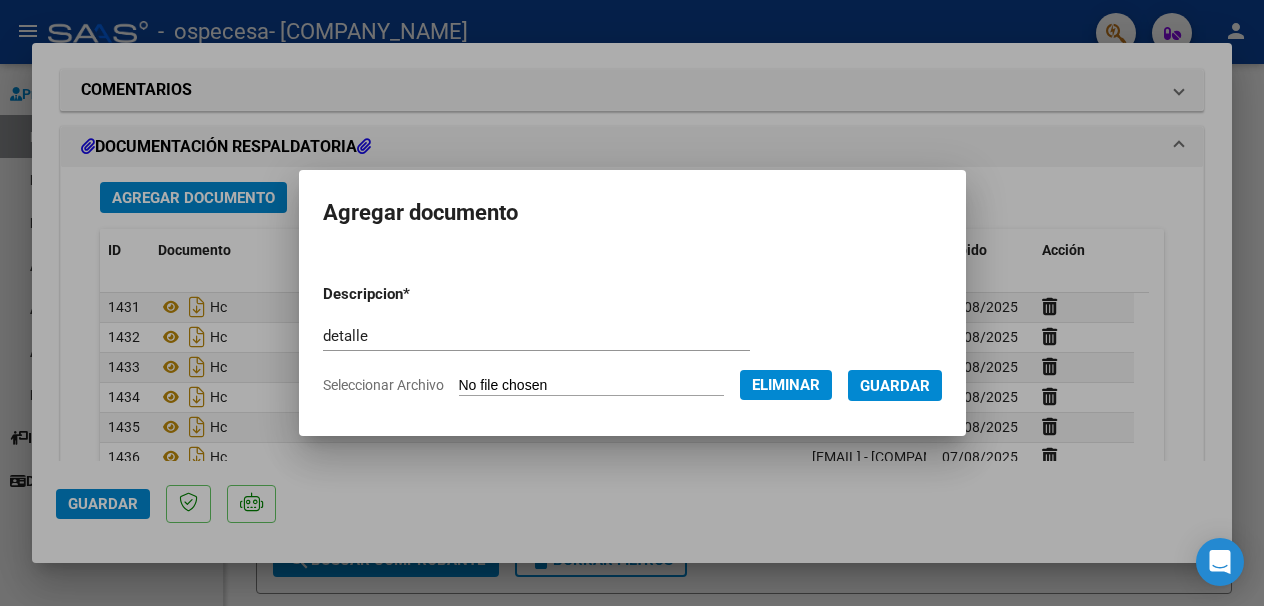 click on "Guardar" at bounding box center (895, 386) 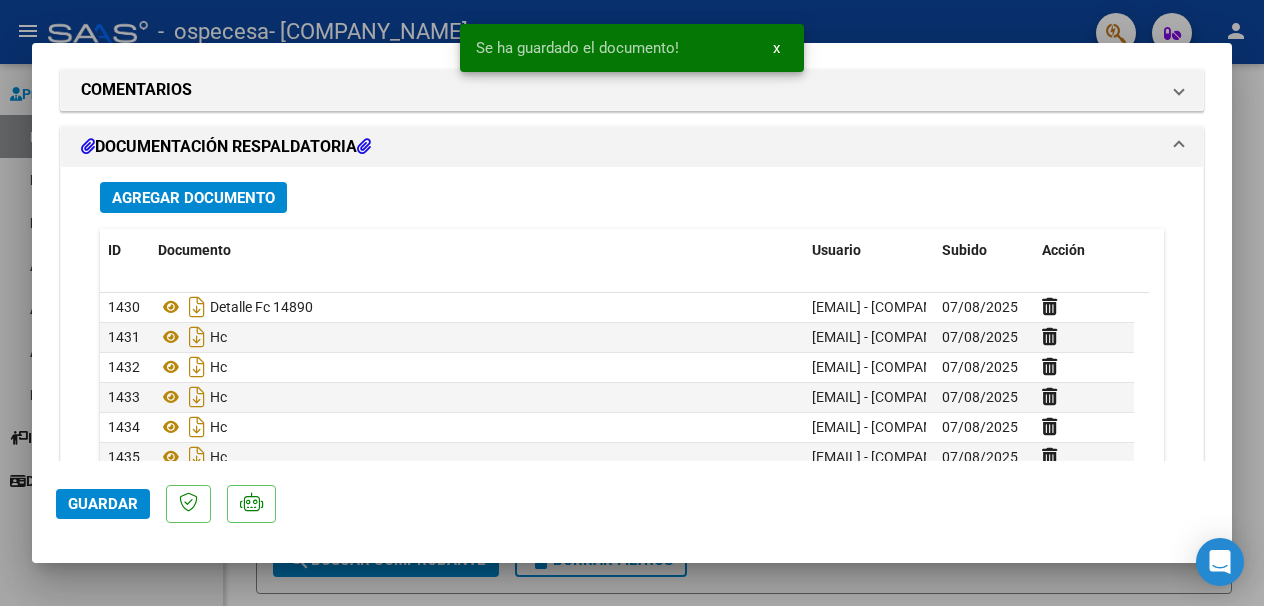 scroll, scrollTop: 60, scrollLeft: 0, axis: vertical 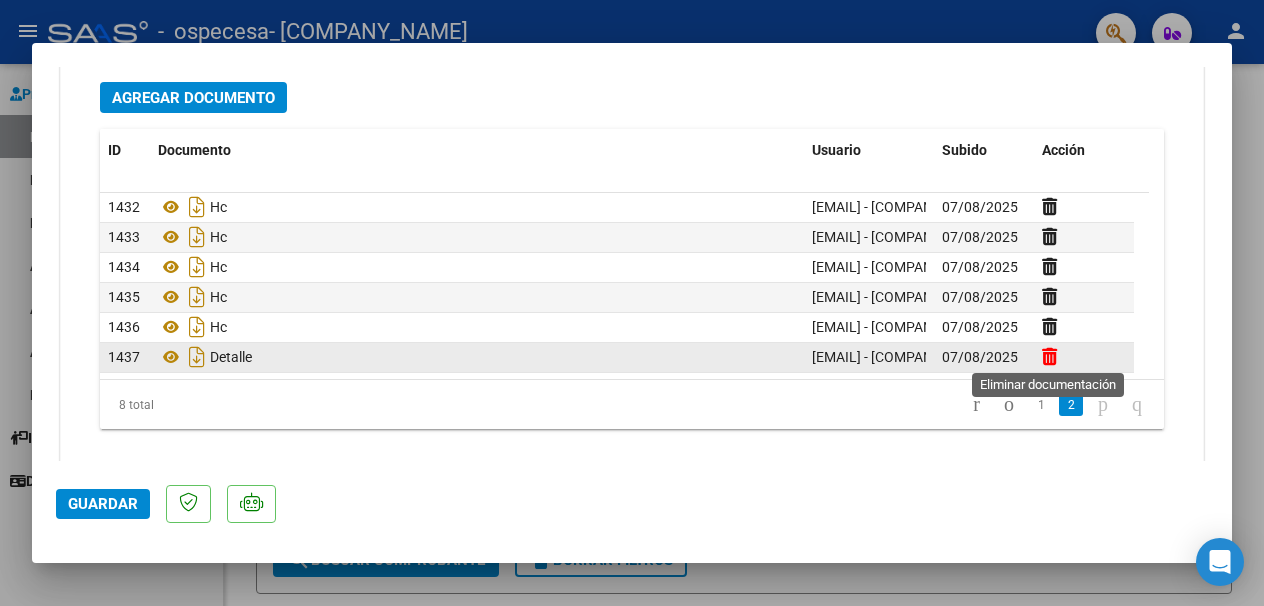 click 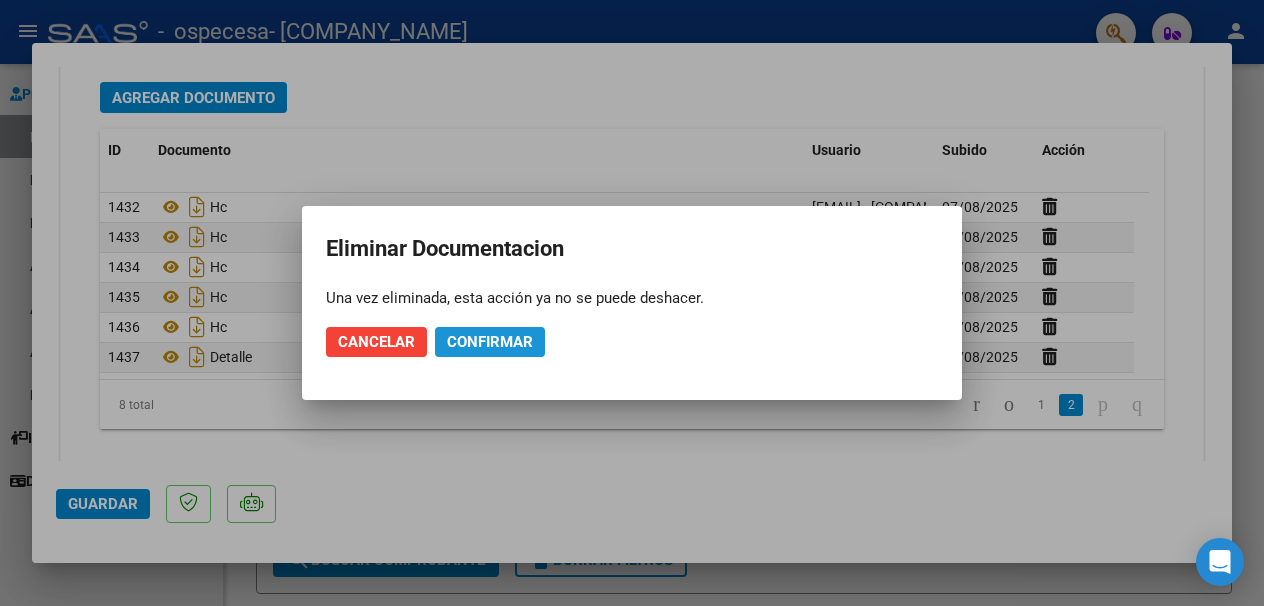 click on "Confirmar" 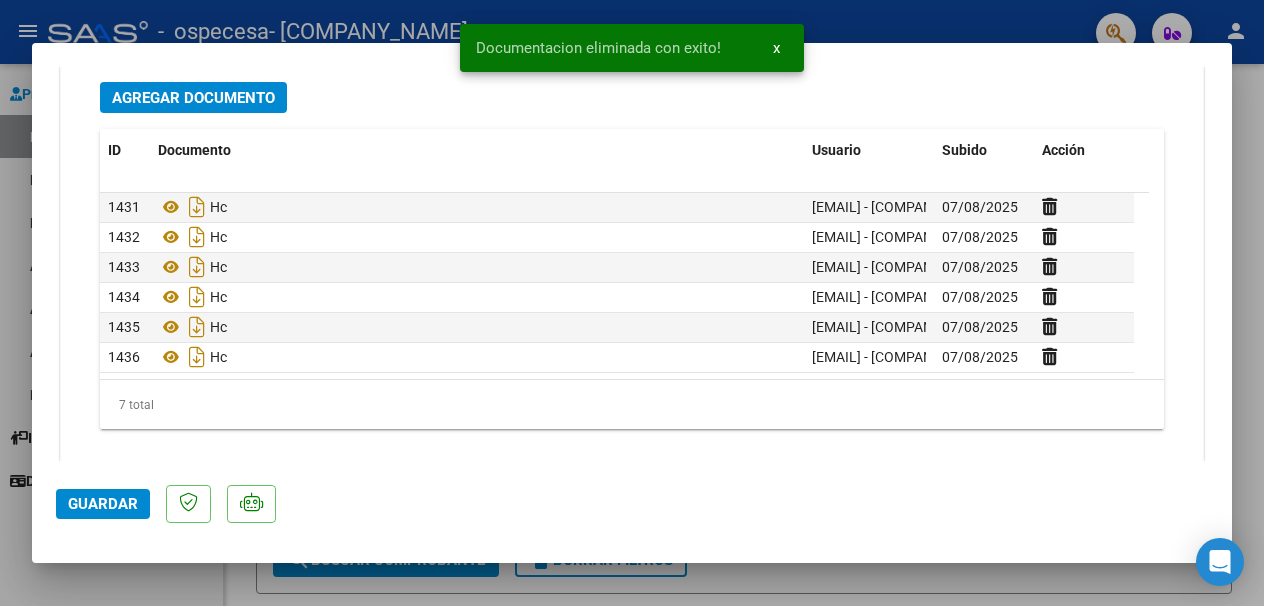 scroll, scrollTop: 30, scrollLeft: 0, axis: vertical 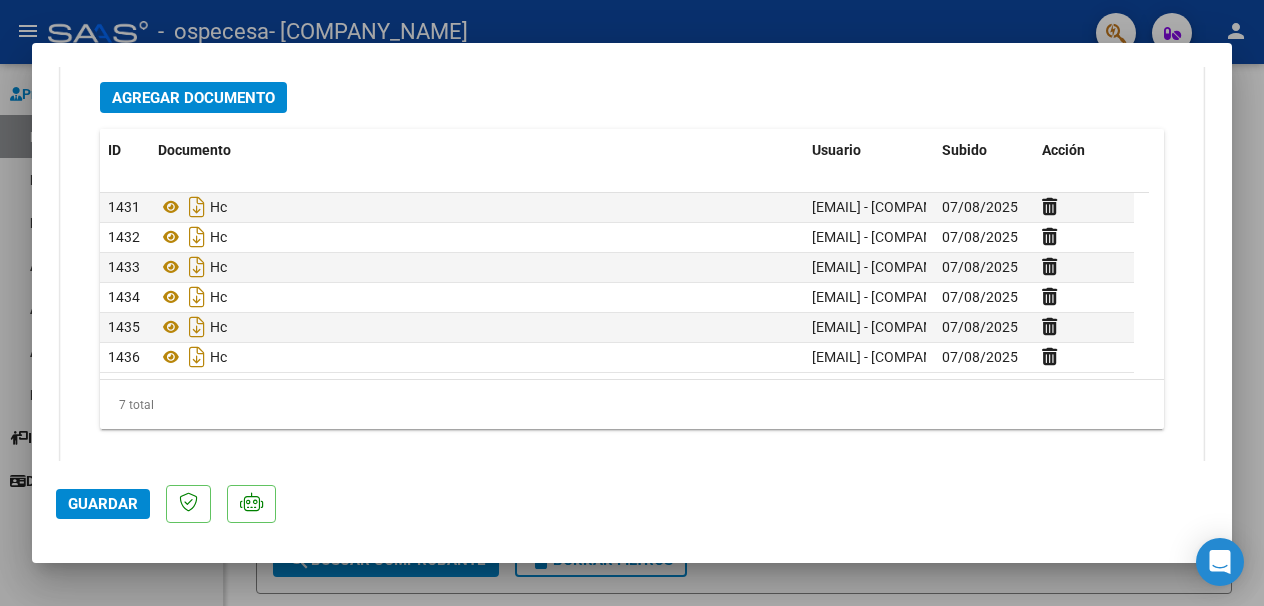 click at bounding box center [632, 303] 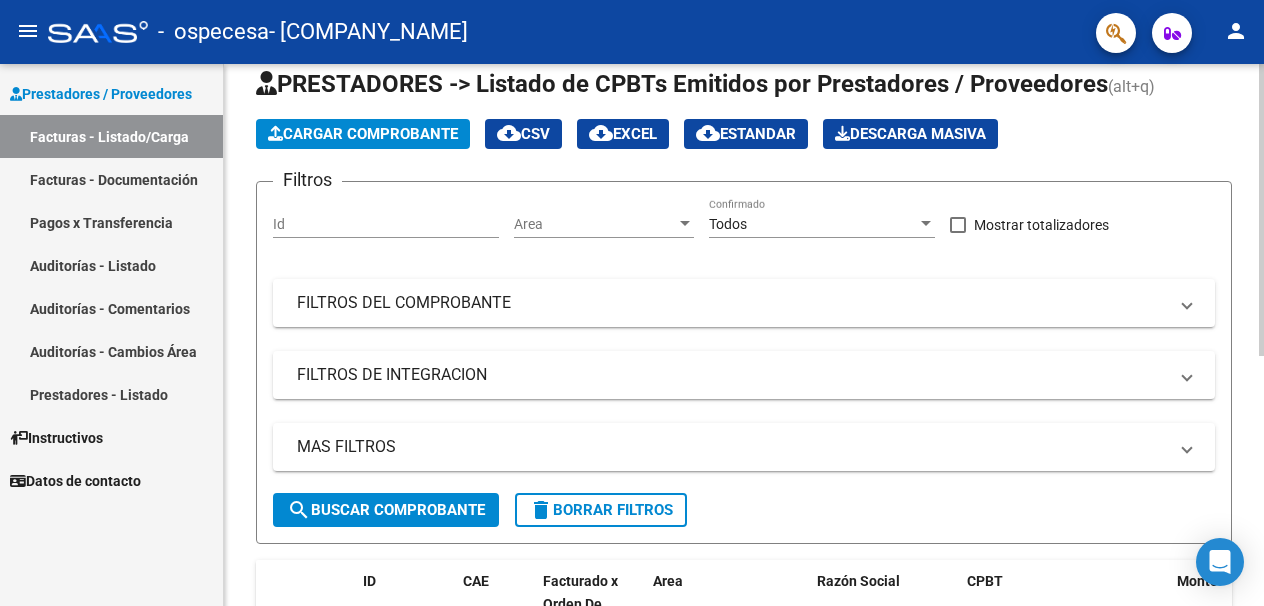 scroll, scrollTop: 0, scrollLeft: 0, axis: both 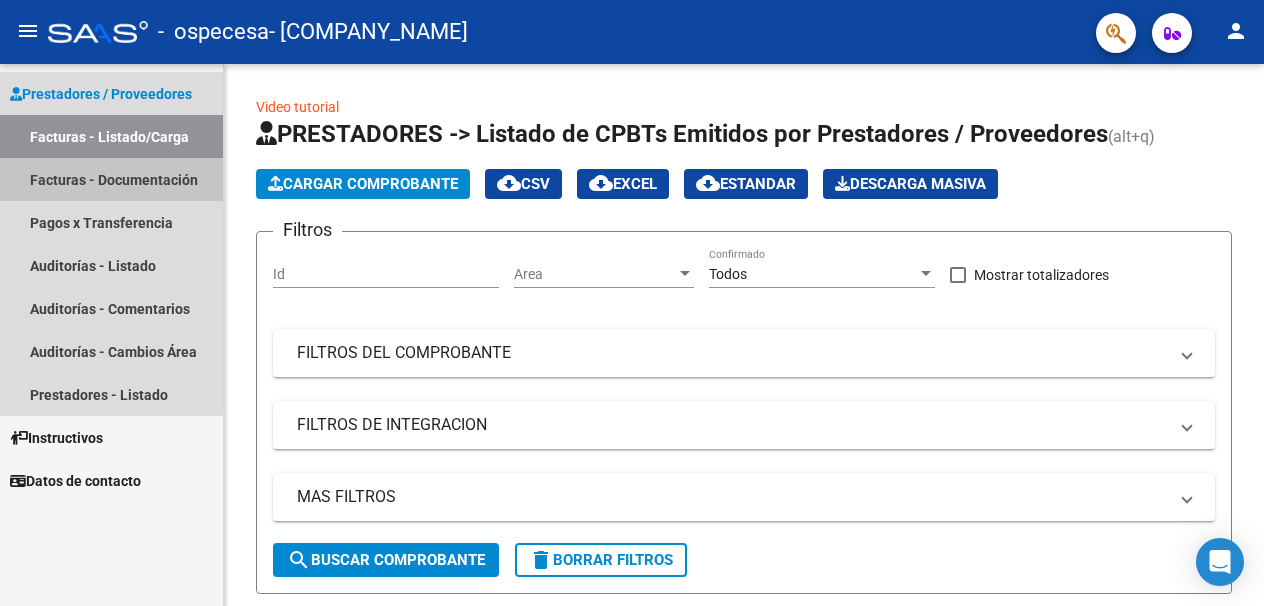 click on "Facturas - Documentación" at bounding box center [111, 179] 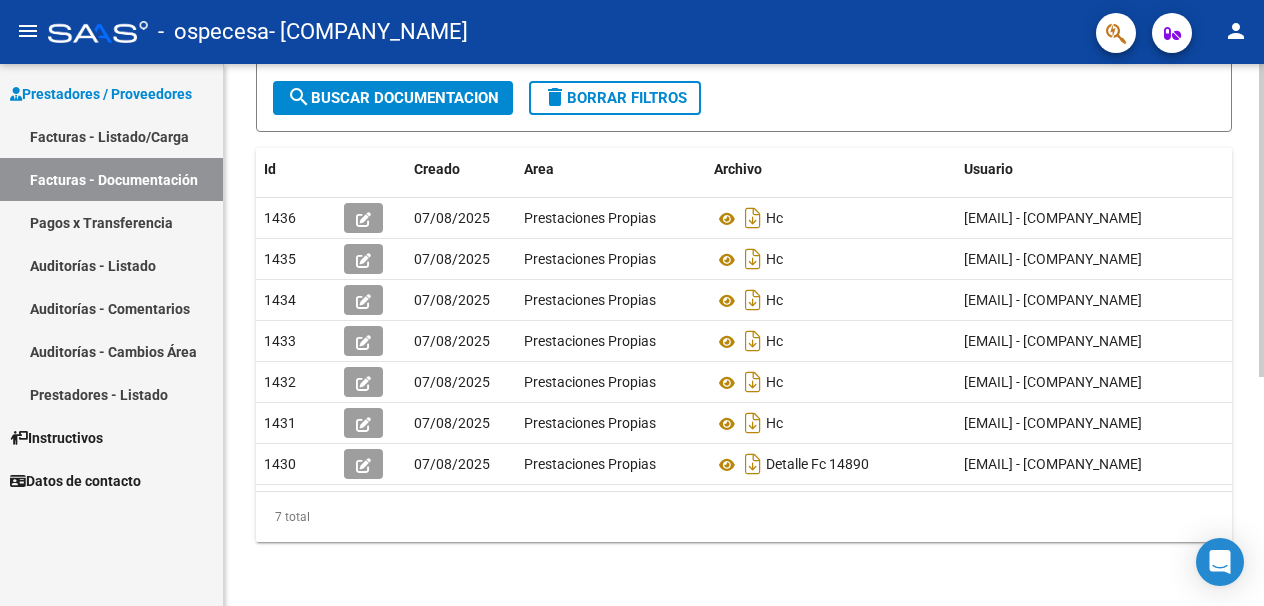 scroll, scrollTop: 396, scrollLeft: 0, axis: vertical 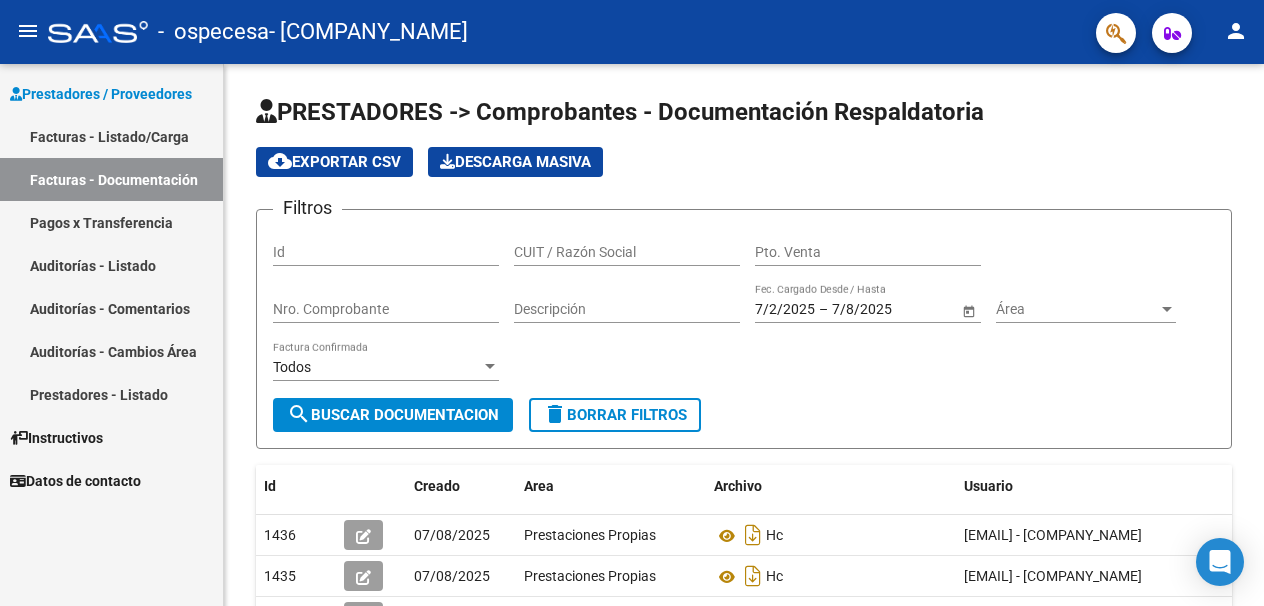 click on "Facturas - Listado/Carga" at bounding box center (111, 136) 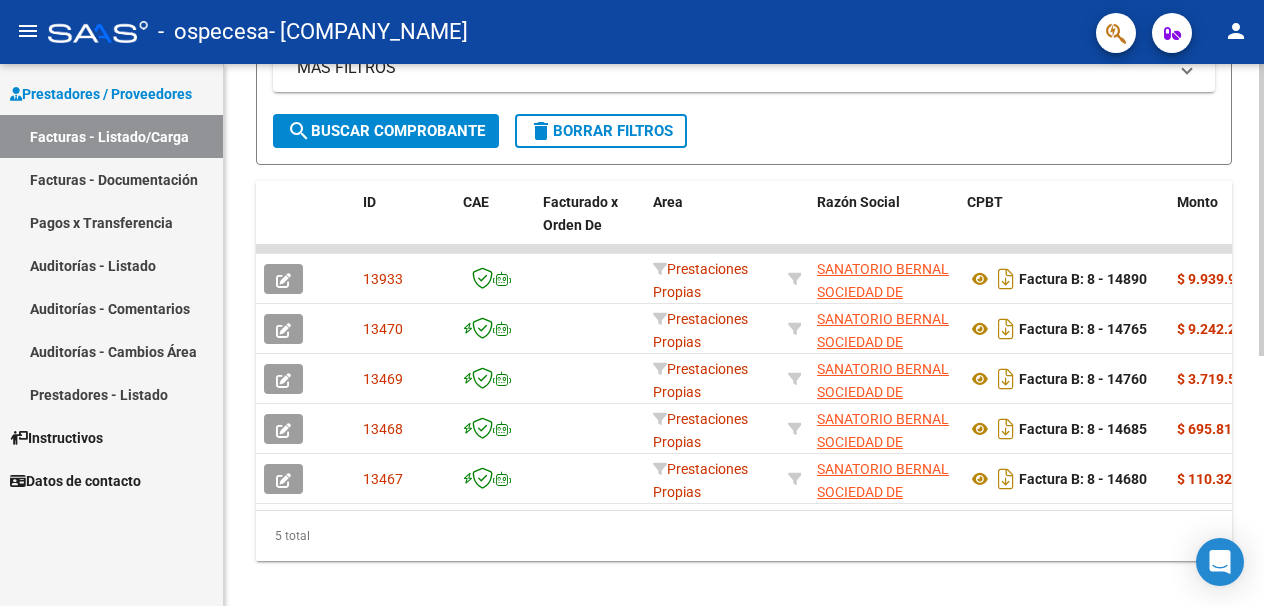 scroll, scrollTop: 464, scrollLeft: 0, axis: vertical 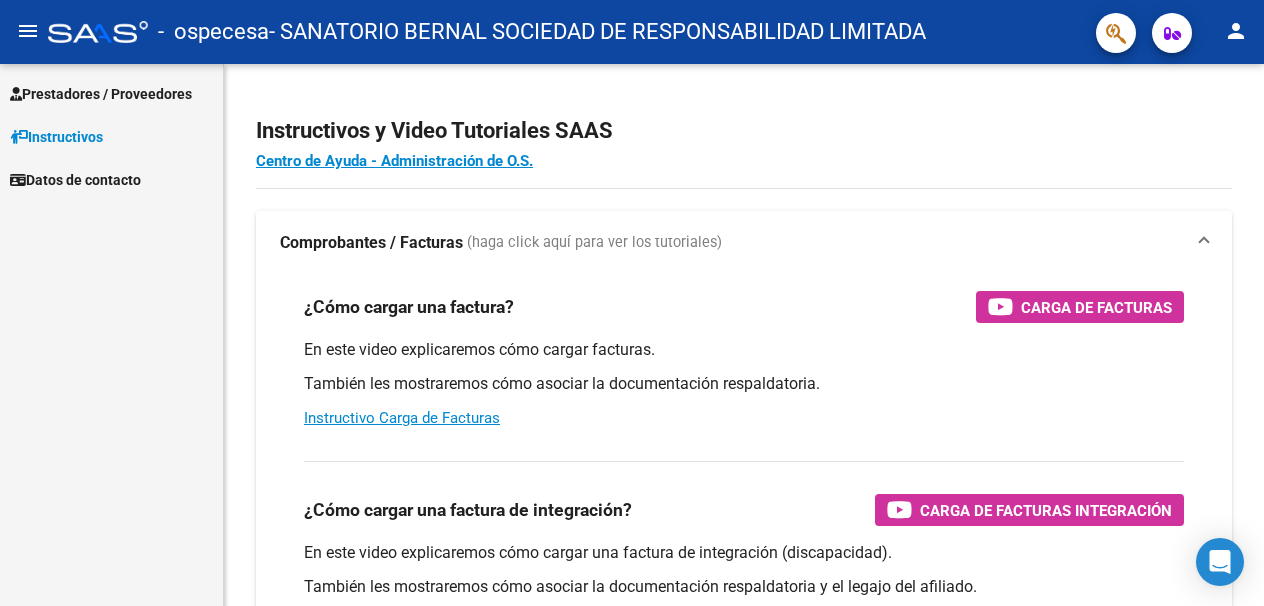 click on "Prestadores / Proveedores" at bounding box center (101, 94) 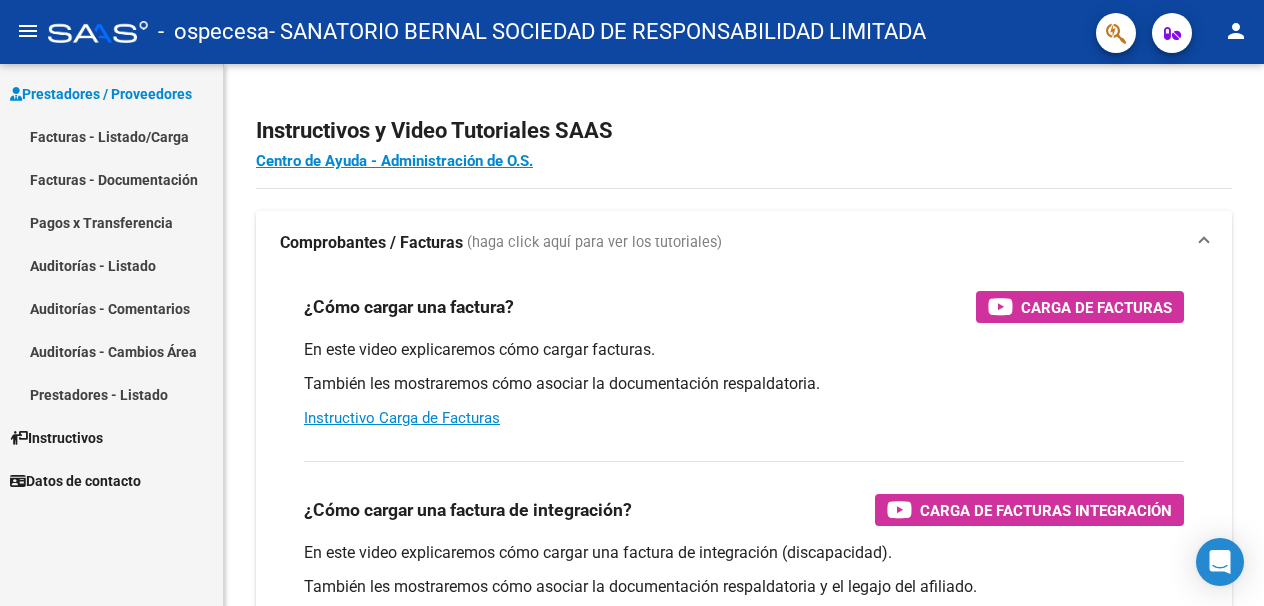 click on "Facturas - Listado/Carga" at bounding box center [111, 136] 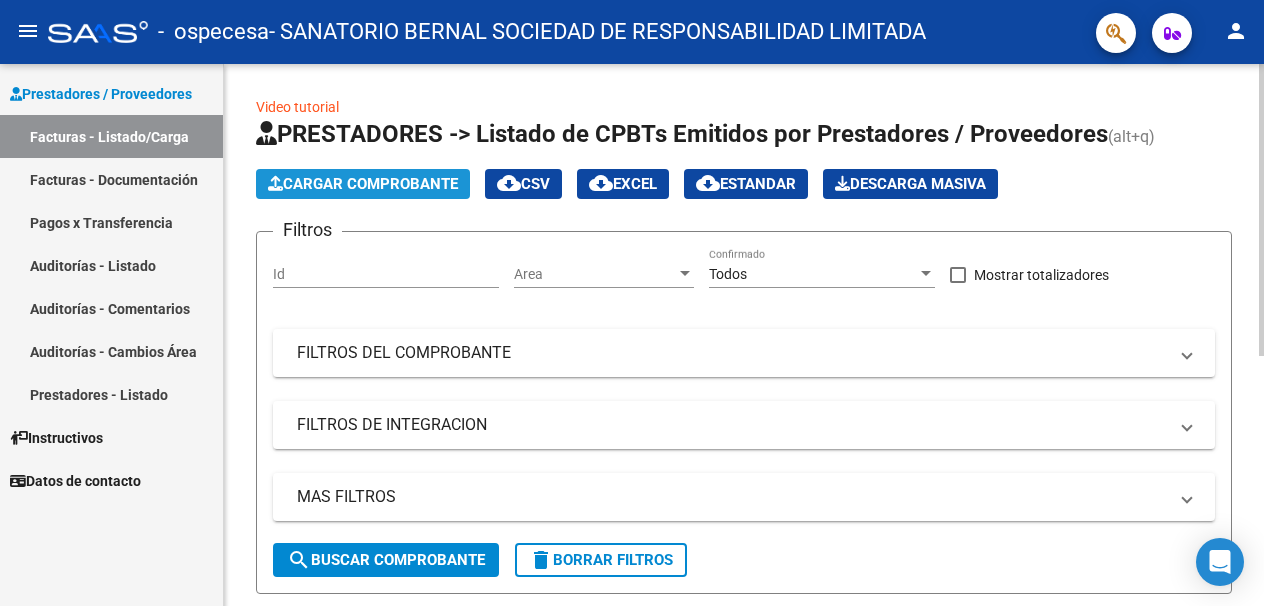 click on "Cargar Comprobante" 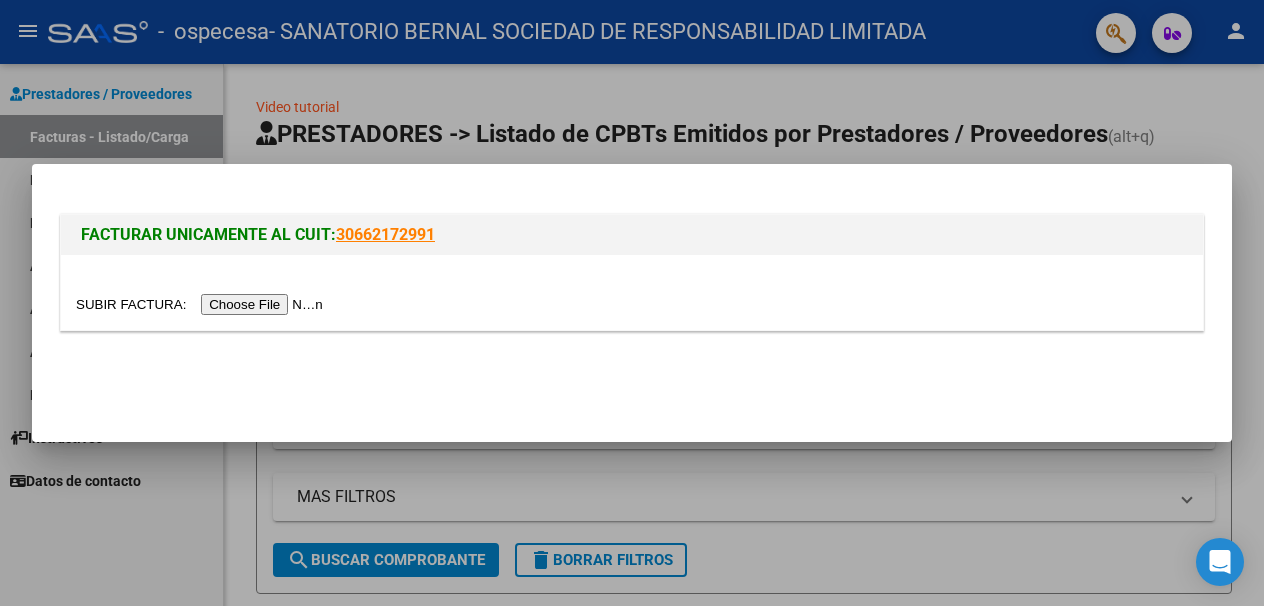 click at bounding box center [632, 303] 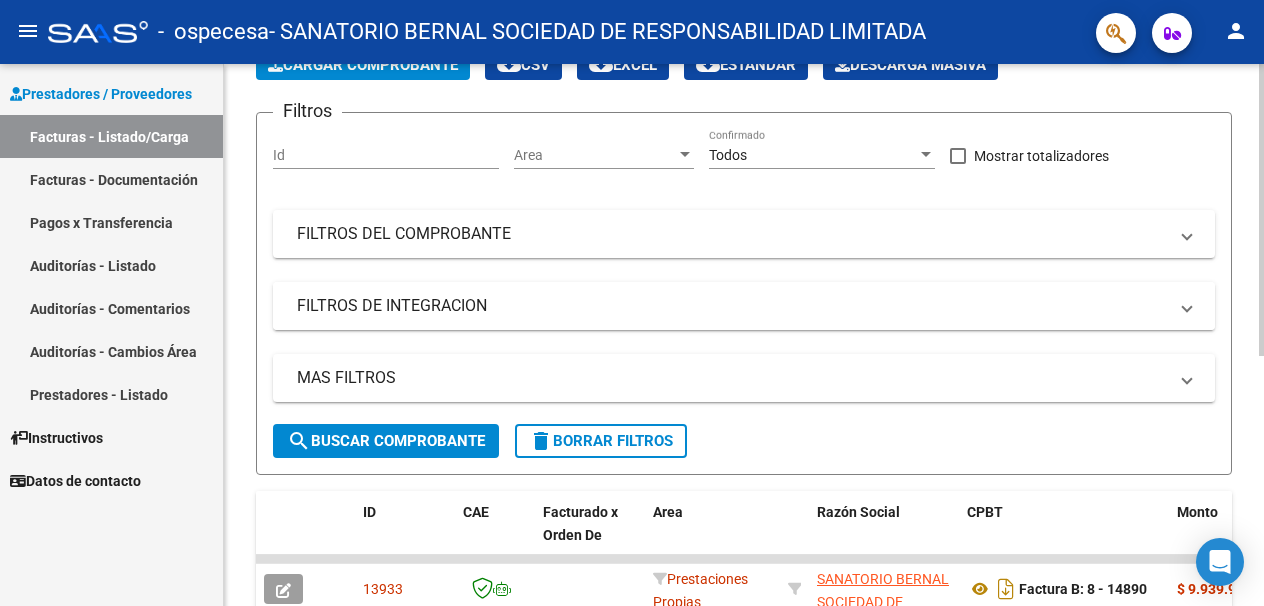 scroll, scrollTop: 464, scrollLeft: 0, axis: vertical 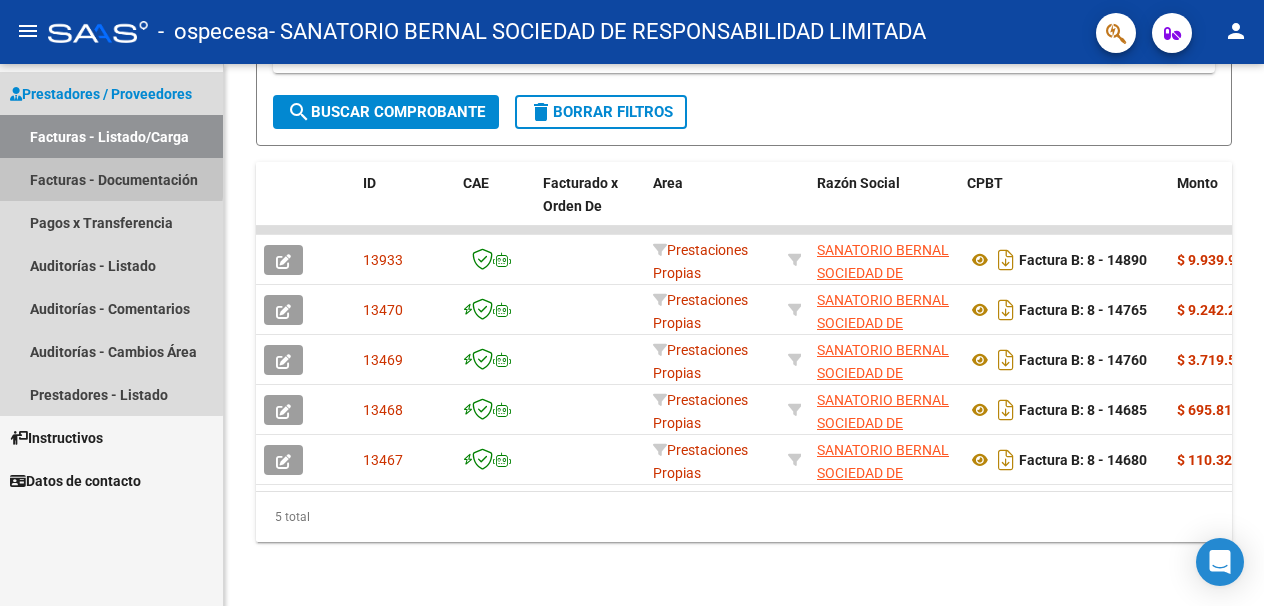 click on "Facturas - Documentación" at bounding box center (111, 179) 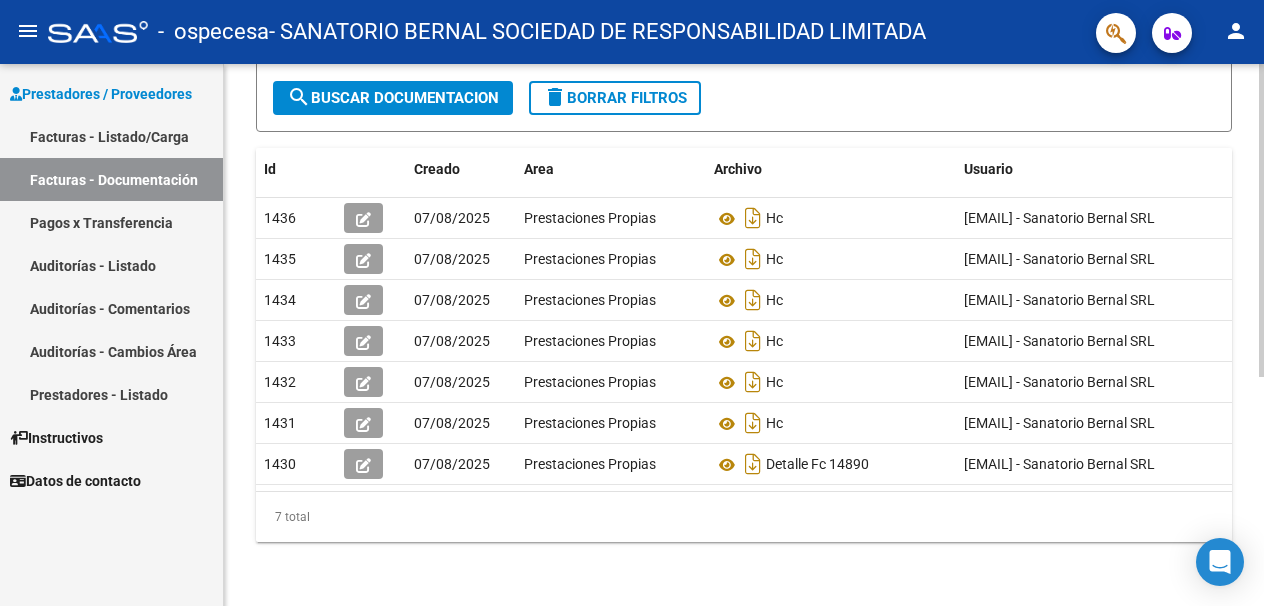 scroll, scrollTop: 0, scrollLeft: 0, axis: both 